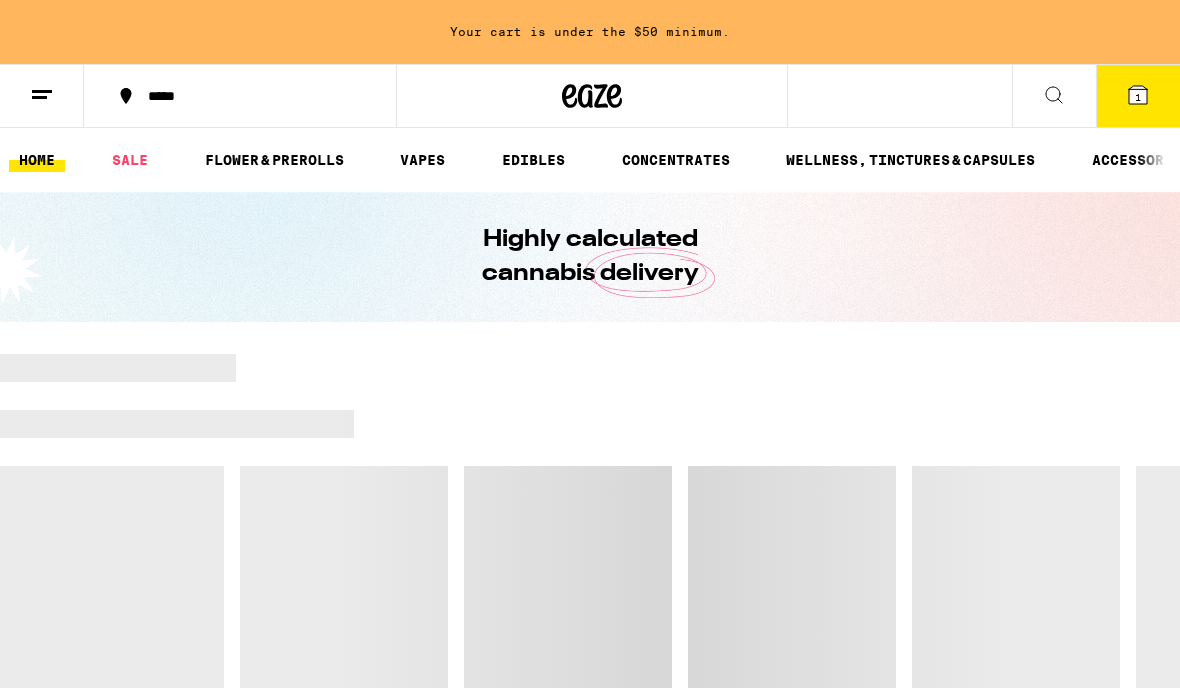scroll, scrollTop: 0, scrollLeft: 0, axis: both 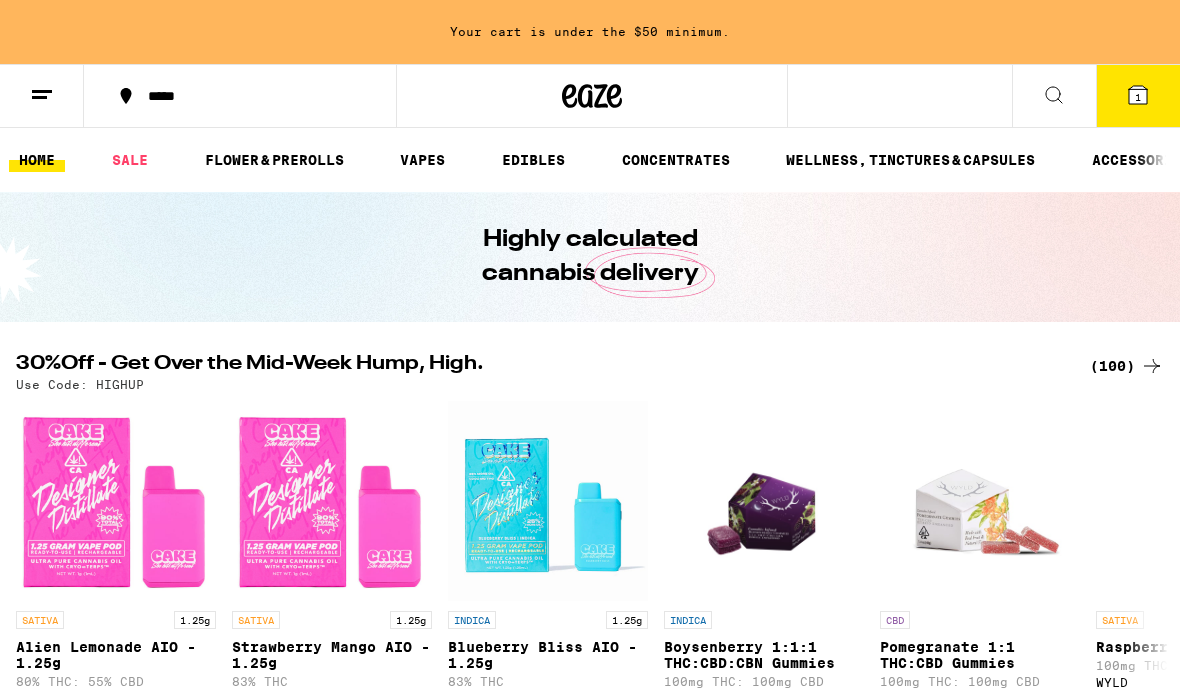 click on "SALE" at bounding box center [130, 160] 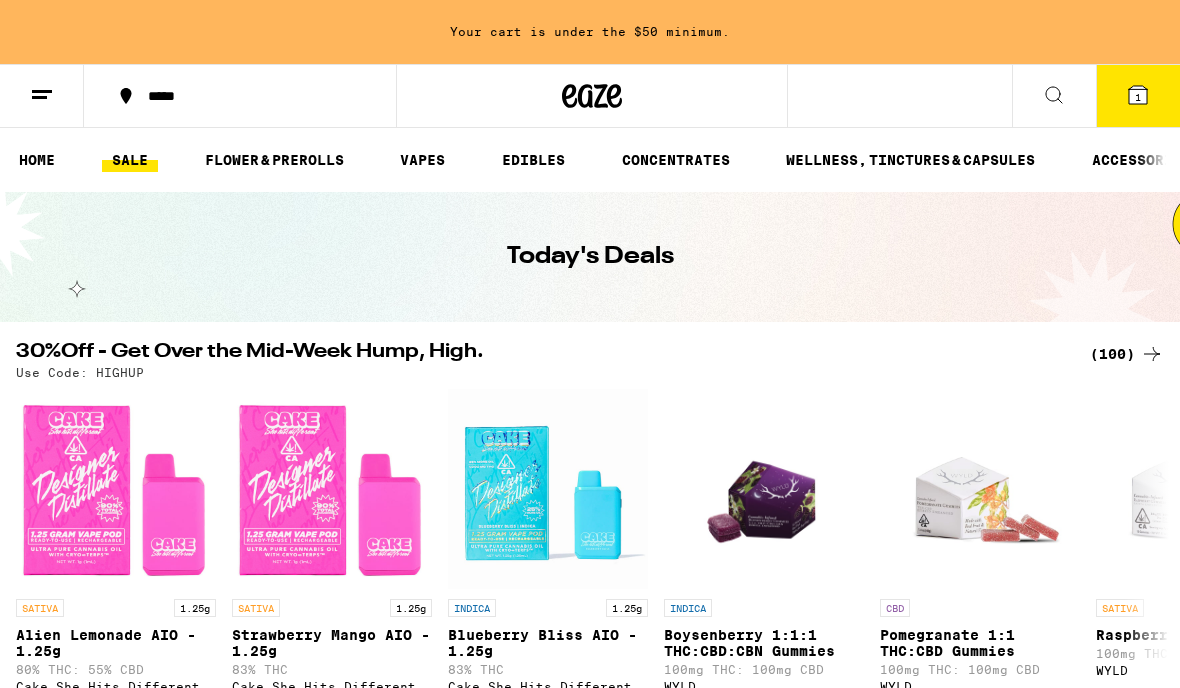 scroll, scrollTop: 0, scrollLeft: 0, axis: both 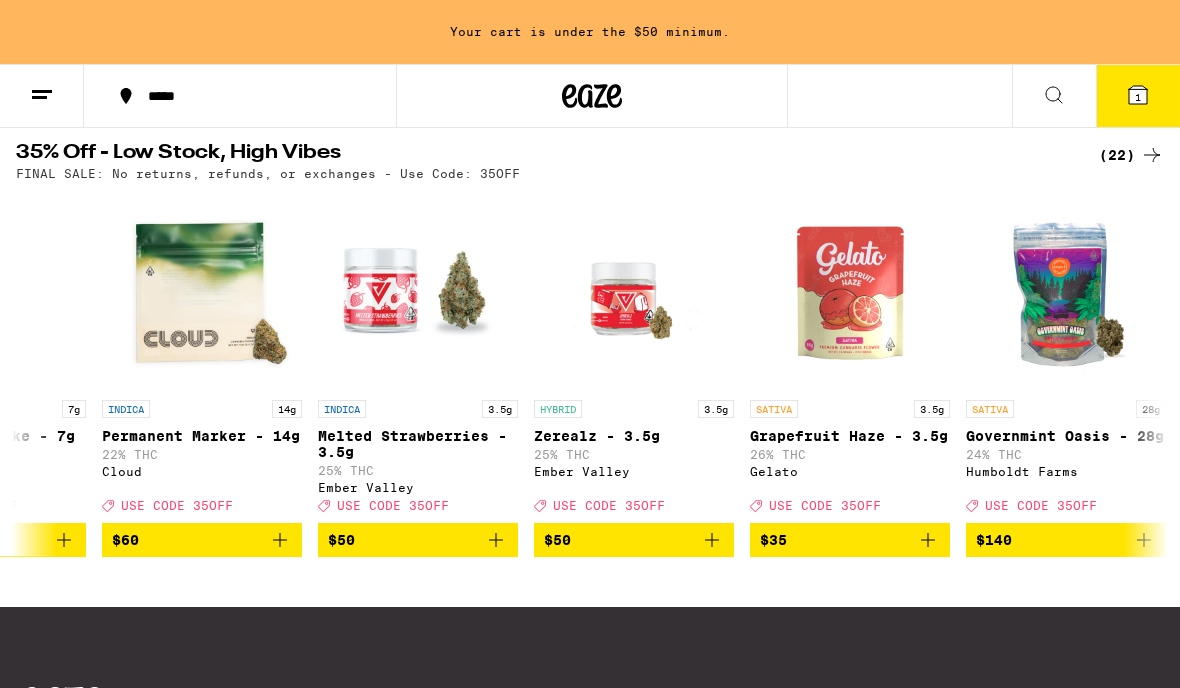 click 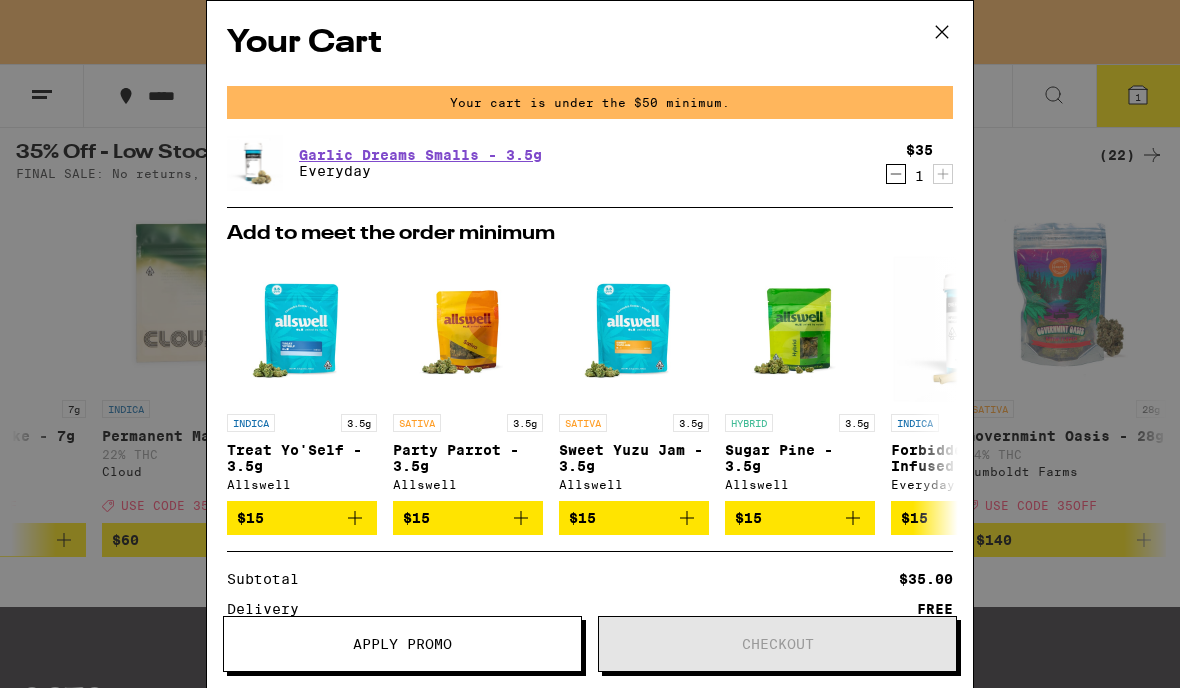 click on "Garlic Dreams Smalls - 3.5g" at bounding box center (420, 155) 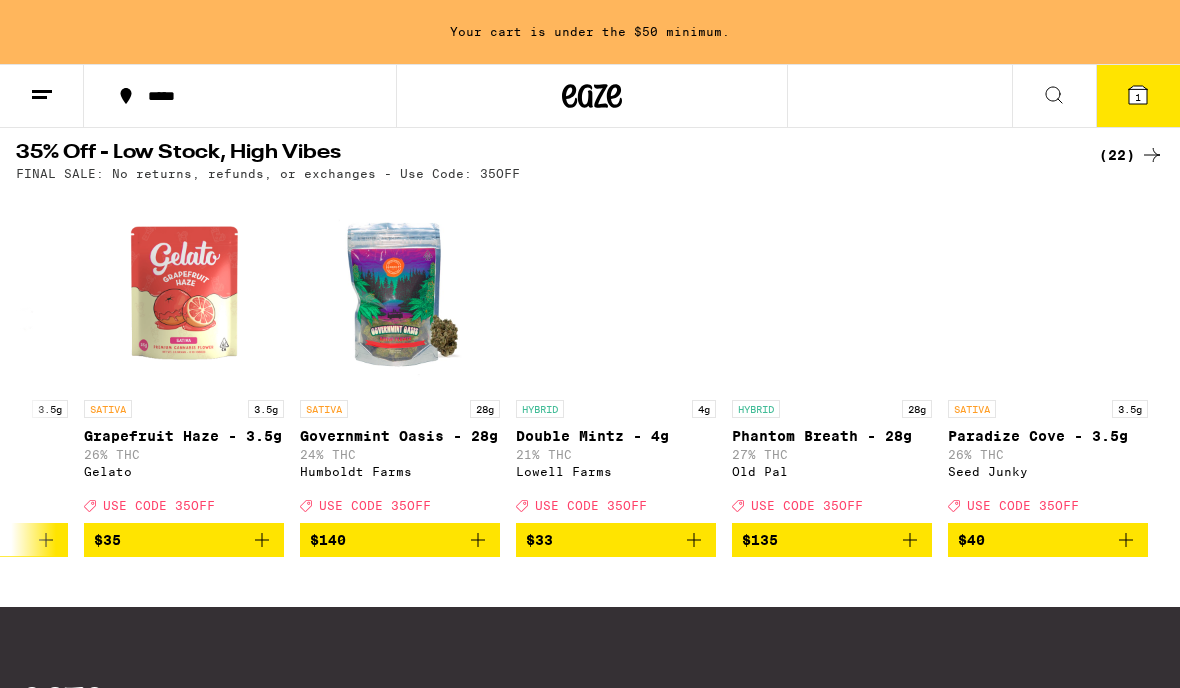 scroll, scrollTop: 0, scrollLeft: 3604, axis: horizontal 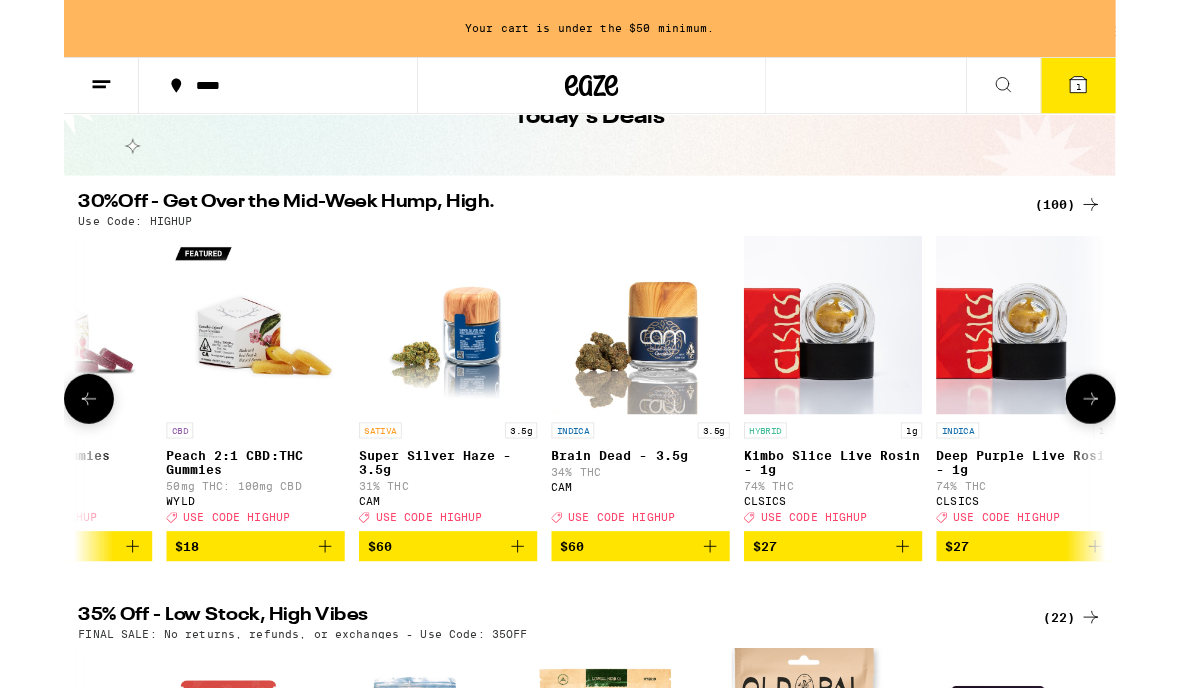 click at bounding box center [647, 364] 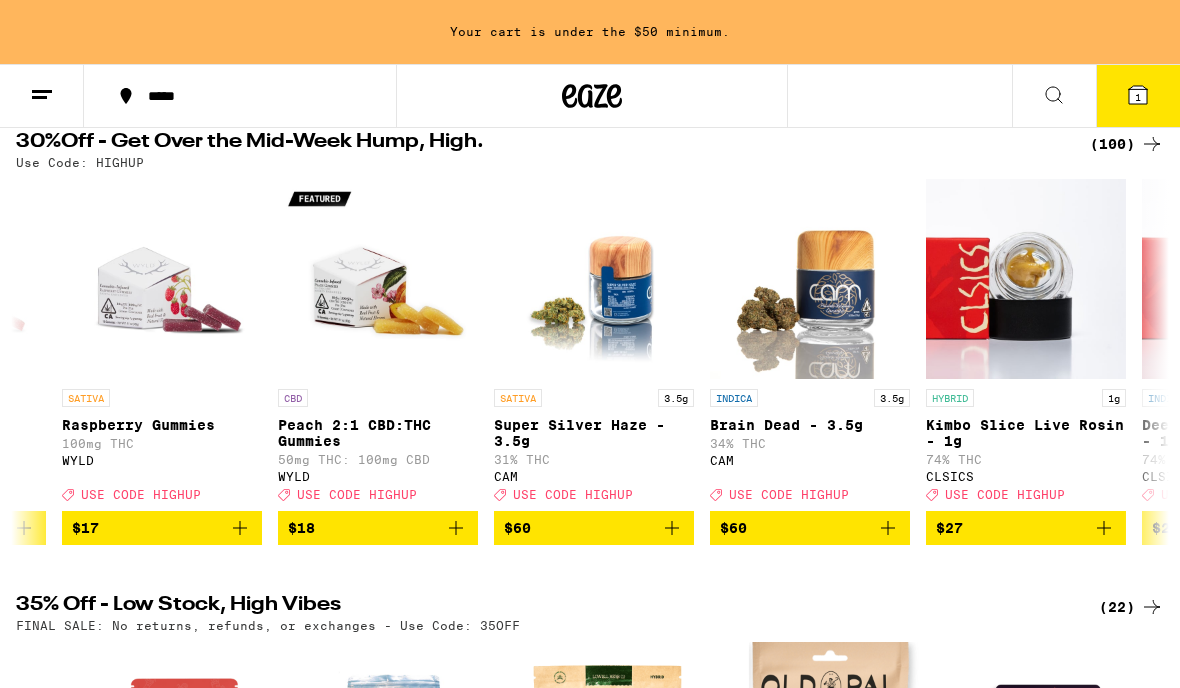 click 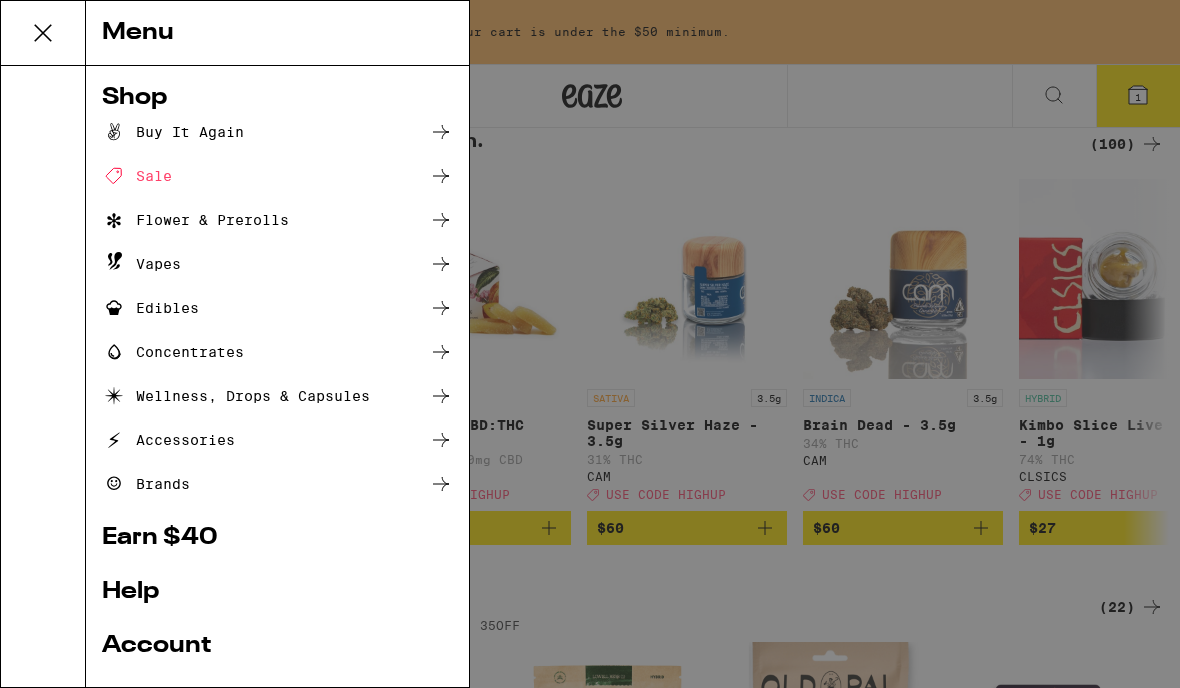 scroll, scrollTop: 0, scrollLeft: 940, axis: horizontal 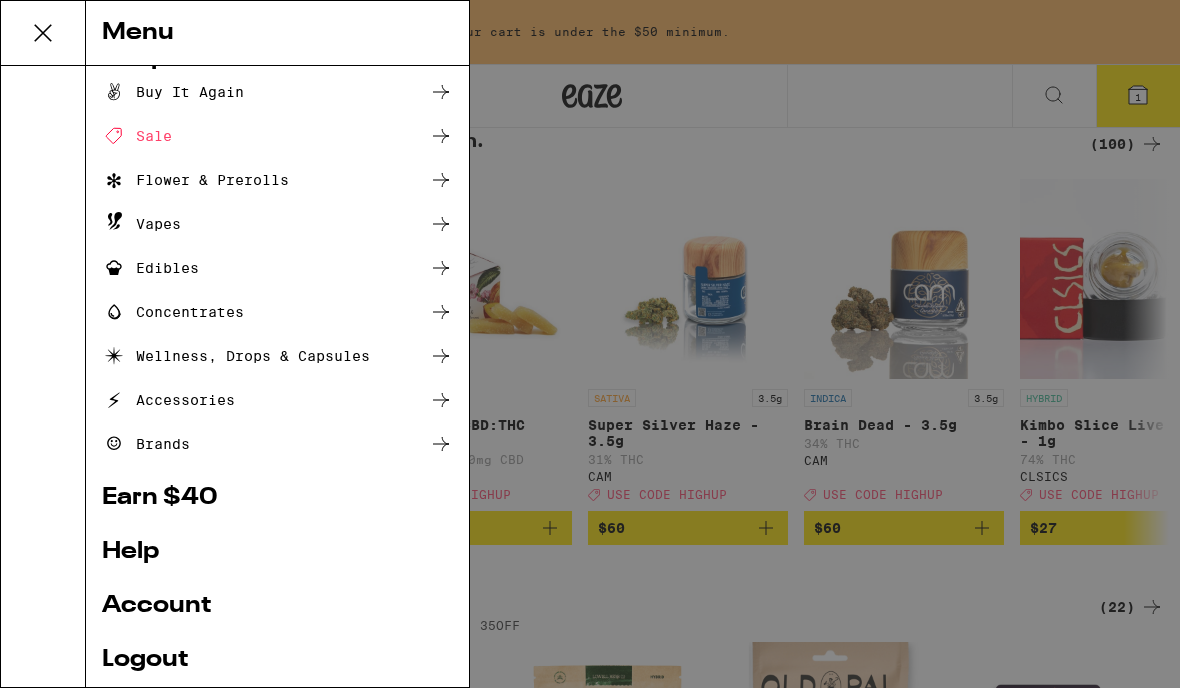 click on "Flower & Prerolls" at bounding box center (195, 180) 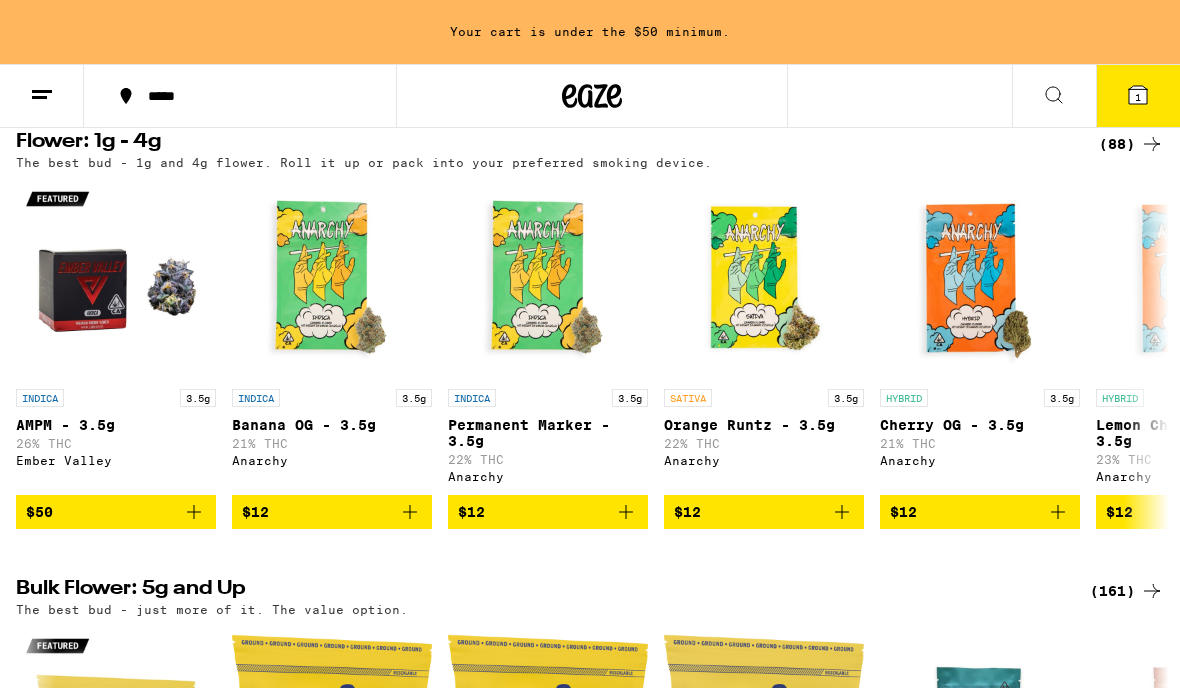 scroll, scrollTop: 0, scrollLeft: 0, axis: both 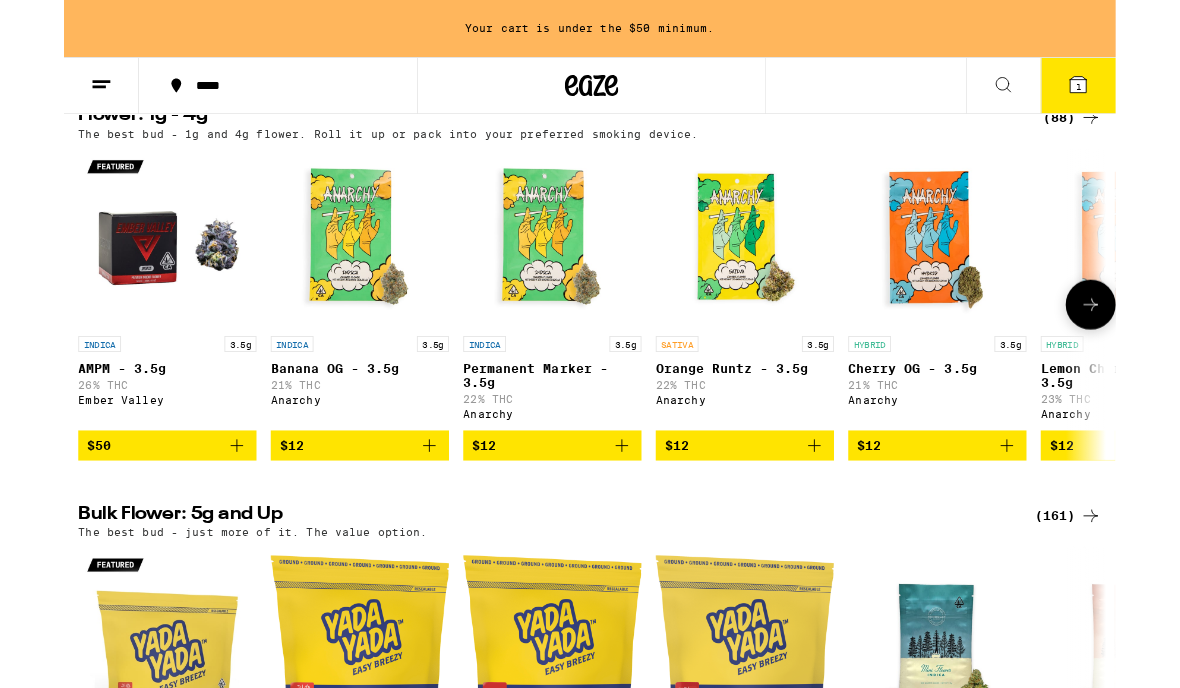click at bounding box center [116, 267] 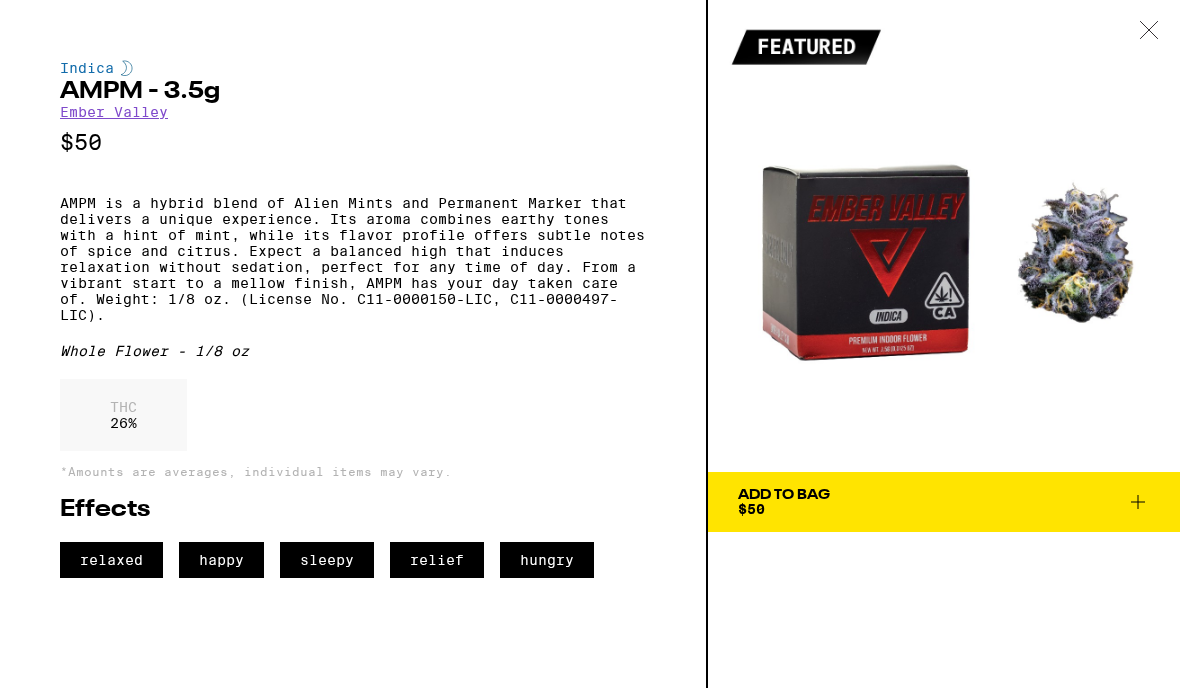 scroll, scrollTop: 0, scrollLeft: 0, axis: both 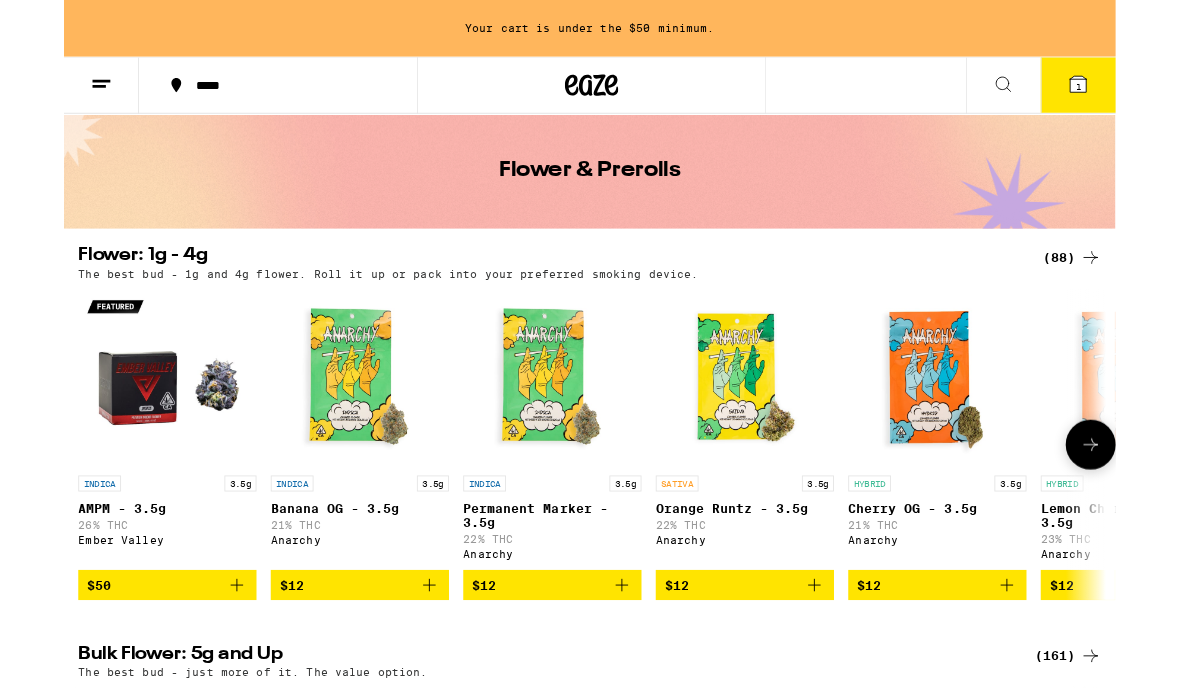 click on "$50" at bounding box center [116, 657] 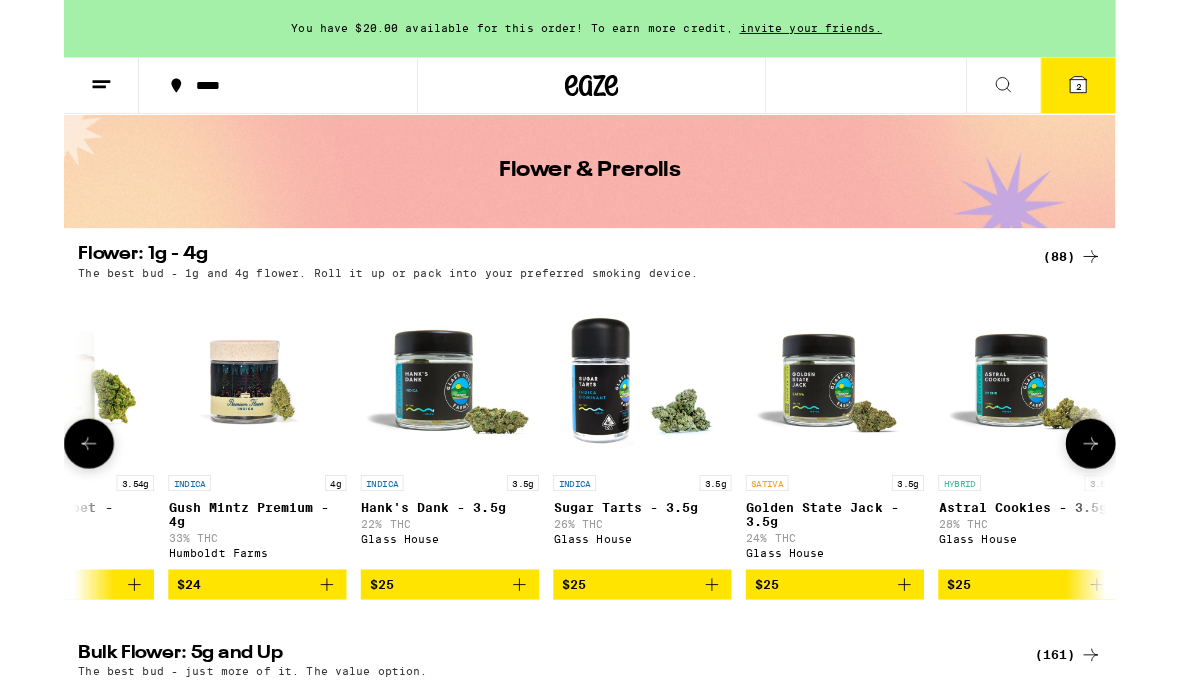 scroll, scrollTop: 0, scrollLeft: 6164, axis: horizontal 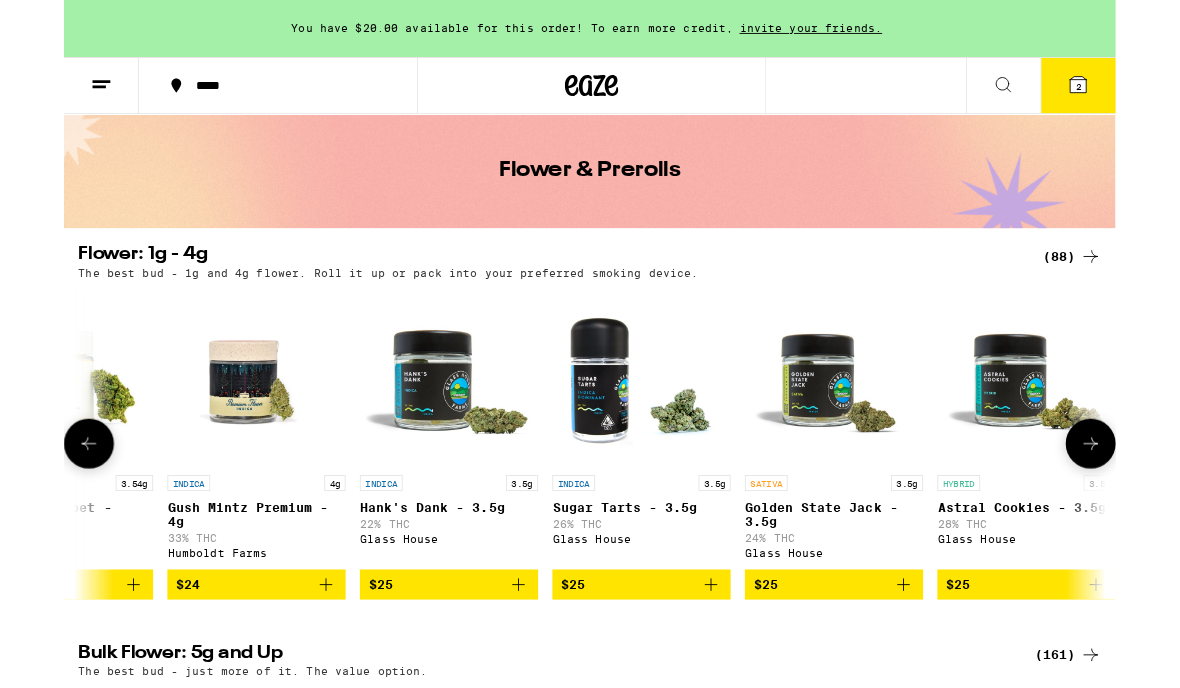 click at bounding box center (432, 423) 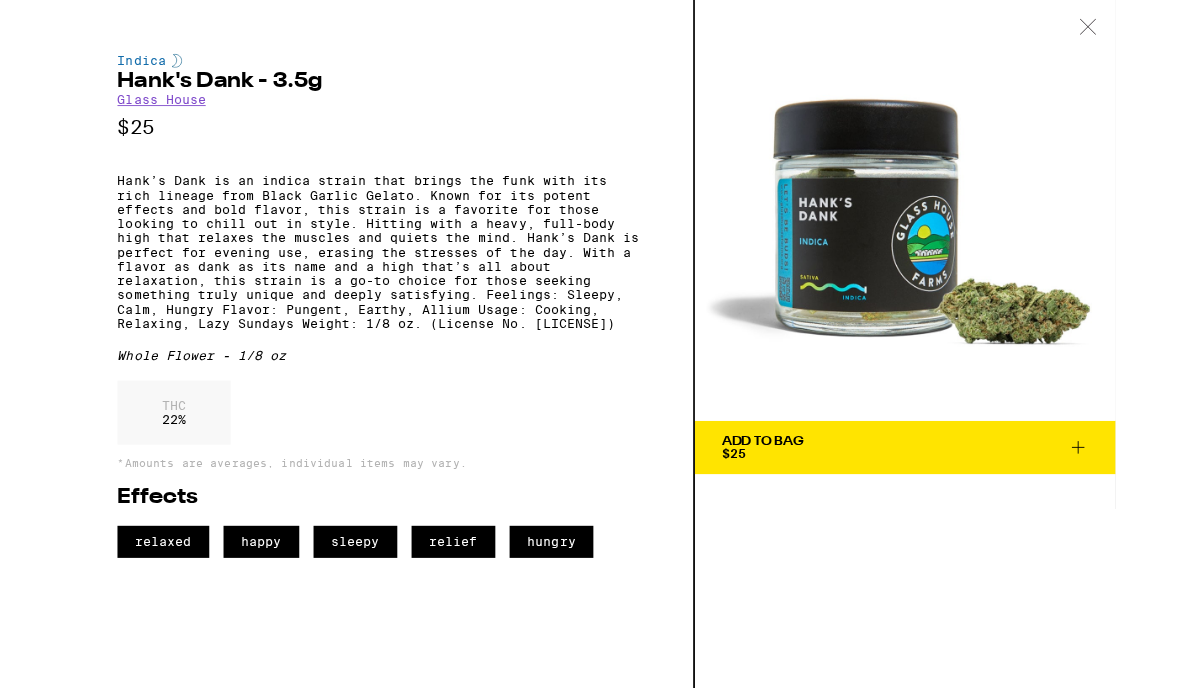 scroll, scrollTop: 150, scrollLeft: 0, axis: vertical 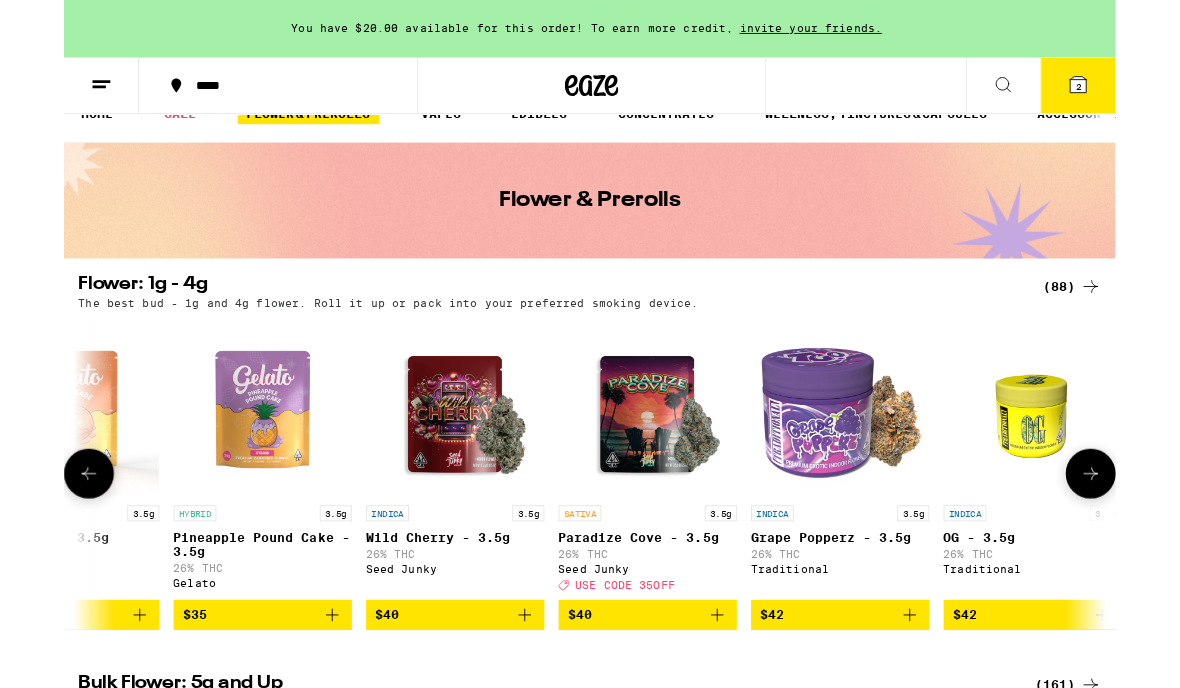 click at bounding box center (871, 457) 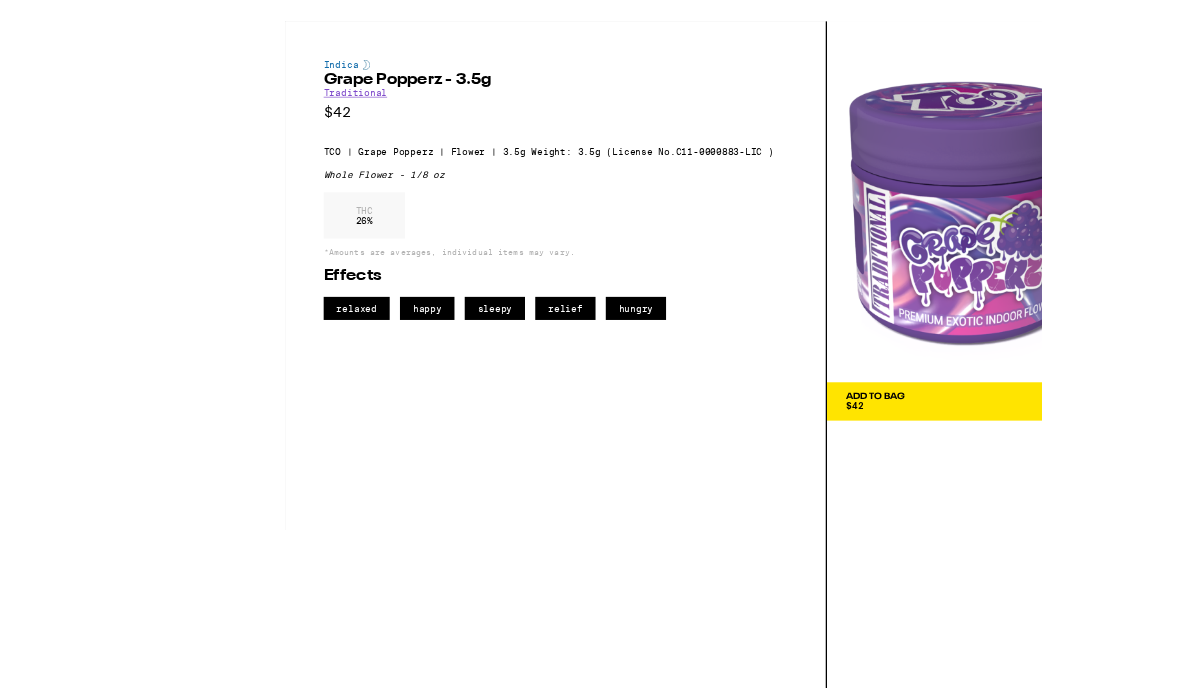 scroll, scrollTop: 78, scrollLeft: 0, axis: vertical 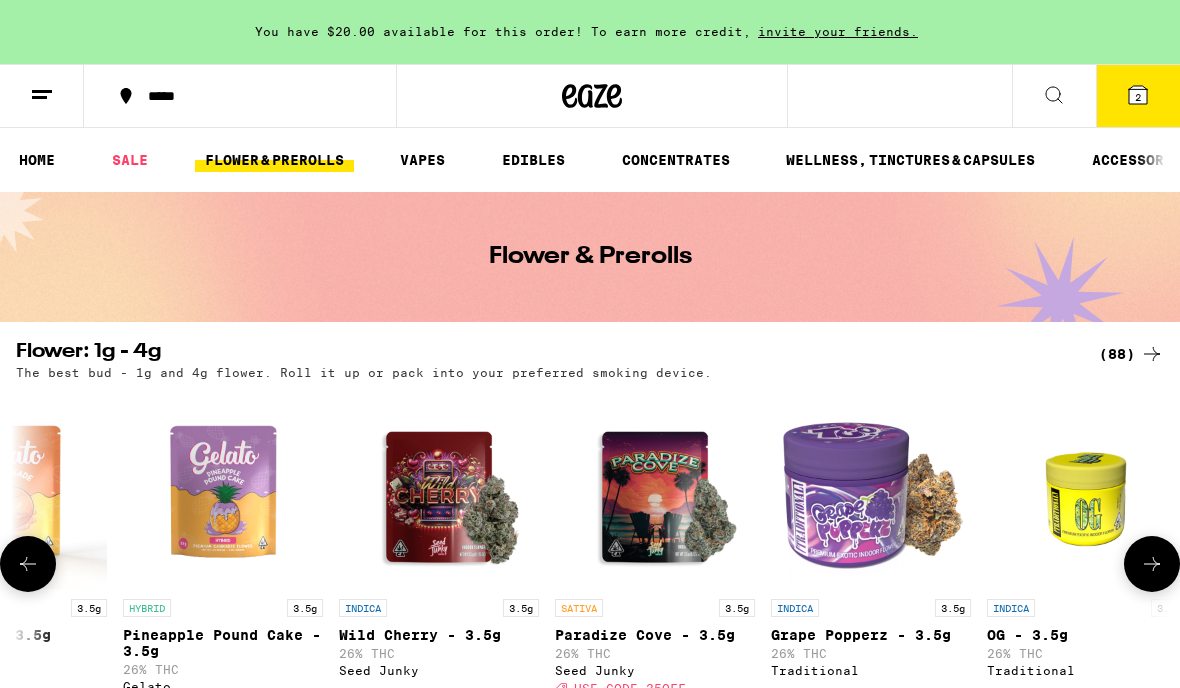 click on "You have $20.00 available for this order! To earn more credit, invite your friends. ***** ***** 2 Checkout $ 85 2 HOME SALE FLOWER & PREROLLS VAPES EDIBLES CONCENTRATES WELLNESS, TINCTURES & CAPSULES ACCESSORIES BRANDS Flower & Prerolls Flower: 1g - 4g (88) The best bud - 1g and 4g flower. Roll it up or pack into your preferred smoking device. INDICA 3.5g AMPM - 3.5g 26% THC Ember Valley In Bag (1) INDICA 3.5g Banana OG - 3.5g 21% THC Anarchy $12 INDICA 3.5g Permanent Marker - 3.5g 22% THC Anarchy $12 SATIVA 3.5g Orange Runtz - 3.5g 22% THC Anarchy $12 HYBRID 3.5g Cherry OG - 3.5g 21% THC Anarchy $12 HYBRID 3.5g Lemon Cherry Gelato - 3.5g 23% THC Anarchy $12 HYBRID 3.5g RS11 - 3.5g 20% THC Anarchy Deal Created with Sketch. USE CODE 35OFF $12 INDICA 3.5g Treat Yo'Self - 3.5g 19% THC Allswell $15 SATIVA 3.5g Party Parrot - 3.5g 22% THC Allswell $15 SATIVA 3.5g Sweet Yuzu Jam - 3.5g 23% THC Allswell $15 HYBRID 3.5g Sugar Pine - 3.5g 22% THC Allswell $15 INDICA 3.5g Black Cherry Gelato - 3.5g 22% THC $16 INDICA" at bounding box center (590, 1230) 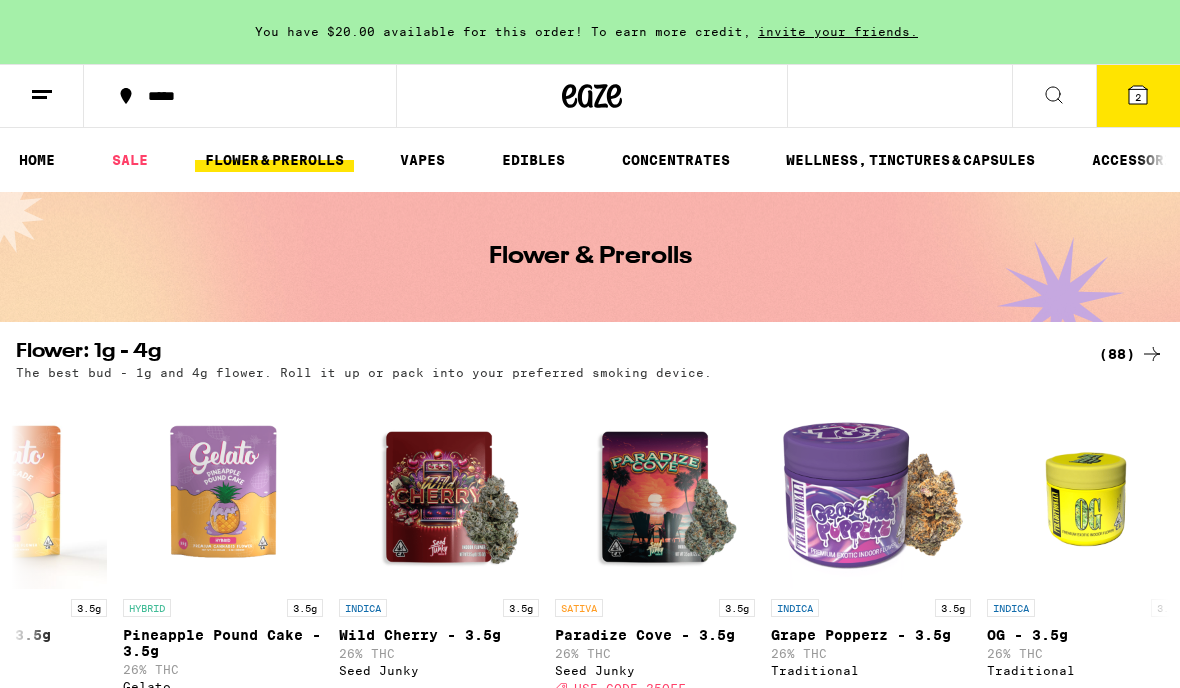 click on "You have $20.00 available for this order! To earn more credit, invite your friends. ***** ***** 2 Checkout $ 85 2 HOME SALE FLOWER & PREROLLS VAPES EDIBLES CONCENTRATES WELLNESS, TINCTURES & CAPSULES ACCESSORIES BRANDS Flower & Prerolls Flower: 1g - 4g (88) The best bud - 1g and 4g flower. Roll it up or pack into your preferred smoking device. INDICA 3.5g AMPM - 3.5g 26% THC Ember Valley In Bag (1) INDICA 3.5g Banana OG - 3.5g 21% THC Anarchy $12 INDICA 3.5g Permanent Marker - 3.5g 22% THC Anarchy $12 SATIVA 3.5g Orange Runtz - 3.5g 22% THC Anarchy $12 HYBRID 3.5g Cherry OG - 3.5g 21% THC Anarchy $12 HYBRID 3.5g Lemon Cherry Gelato - 3.5g 23% THC Anarchy $12 HYBRID 3.5g RS11 - 3.5g 20% THC Anarchy Deal Created with Sketch. USE CODE 35OFF $12 INDICA 3.5g Treat Yo'Self - 3.5g 19% THC Allswell $15 SATIVA 3.5g Party Parrot - 3.5g 22% THC Allswell $15 SATIVA 3.5g Sweet Yuzu Jam - 3.5g 23% THC Allswell $15 HYBRID 3.5g Sugar Pine - 3.5g 22% THC Allswell $15 INDICA 3.5g Black Cherry Gelato - 3.5g 22% THC $16 INDICA" at bounding box center (590, 1230) 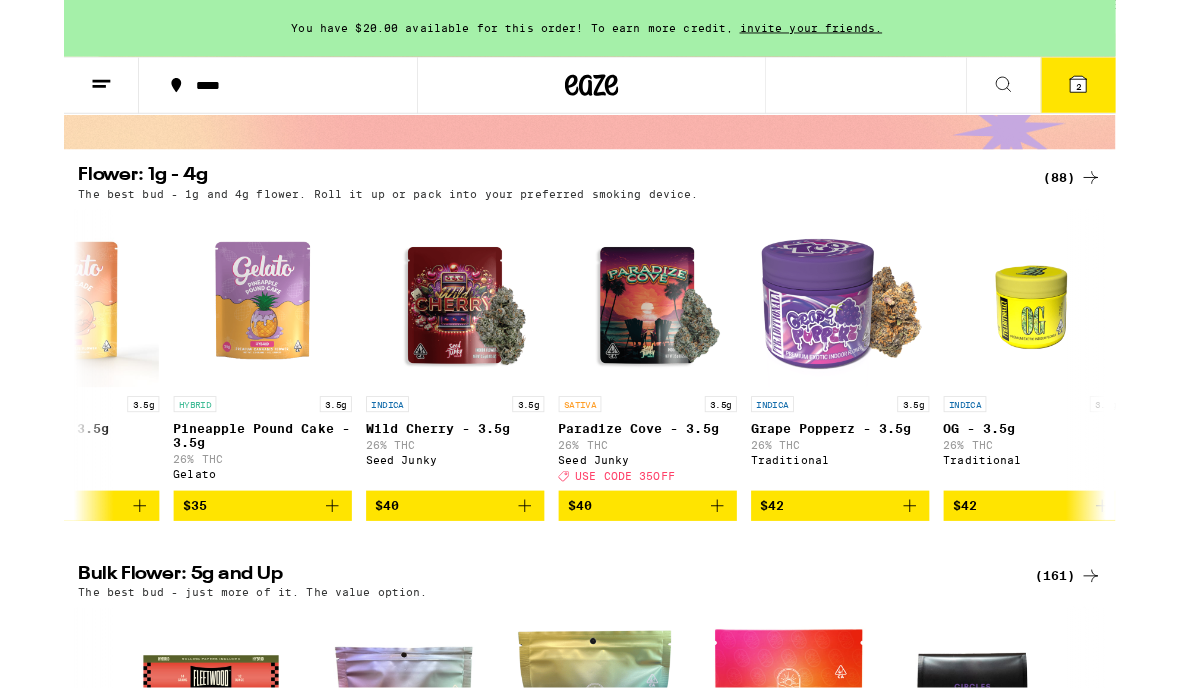 click 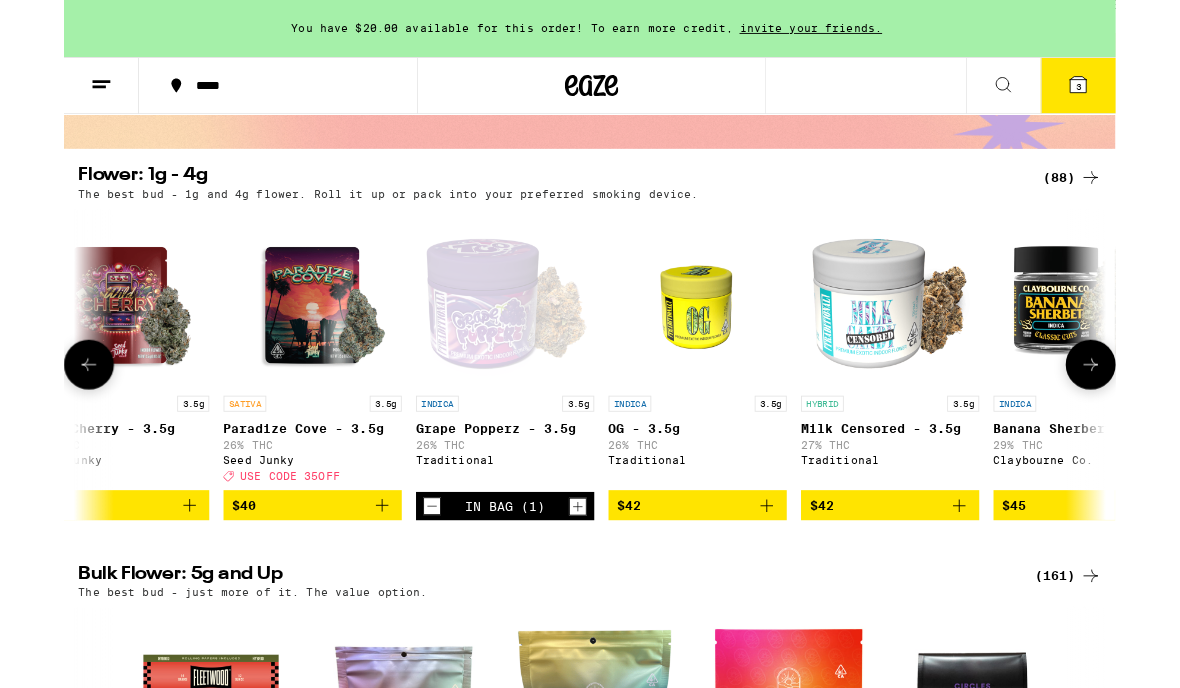 scroll, scrollTop: 0, scrollLeft: 9774, axis: horizontal 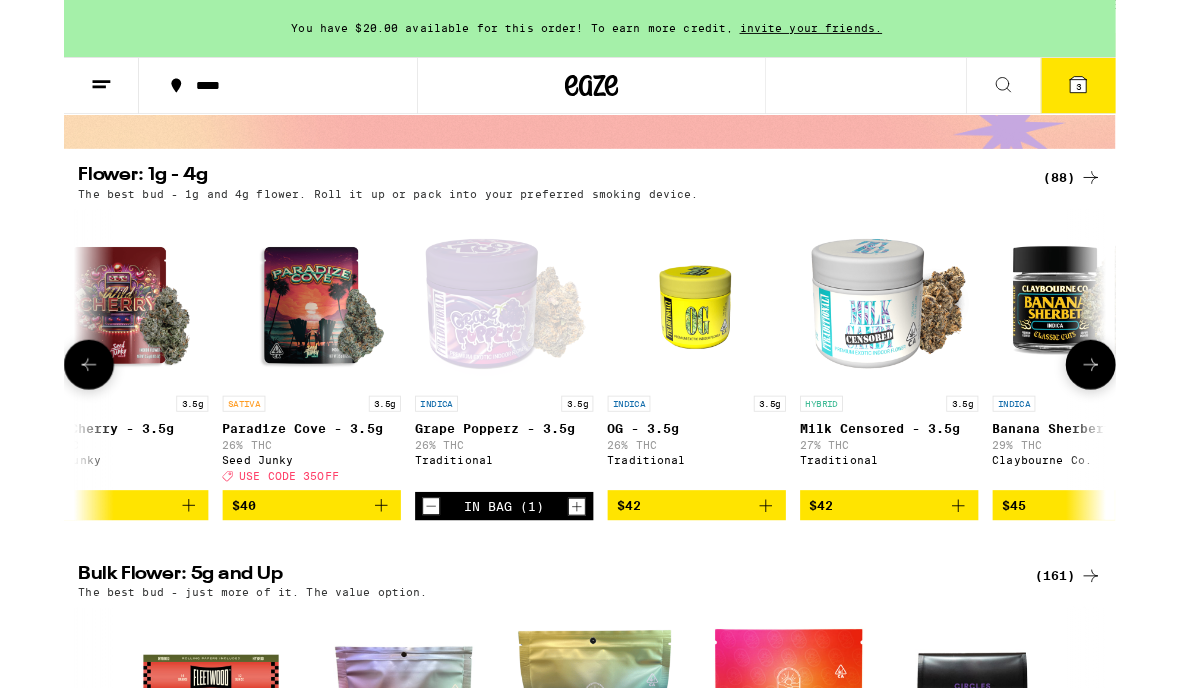 click at bounding box center [710, 334] 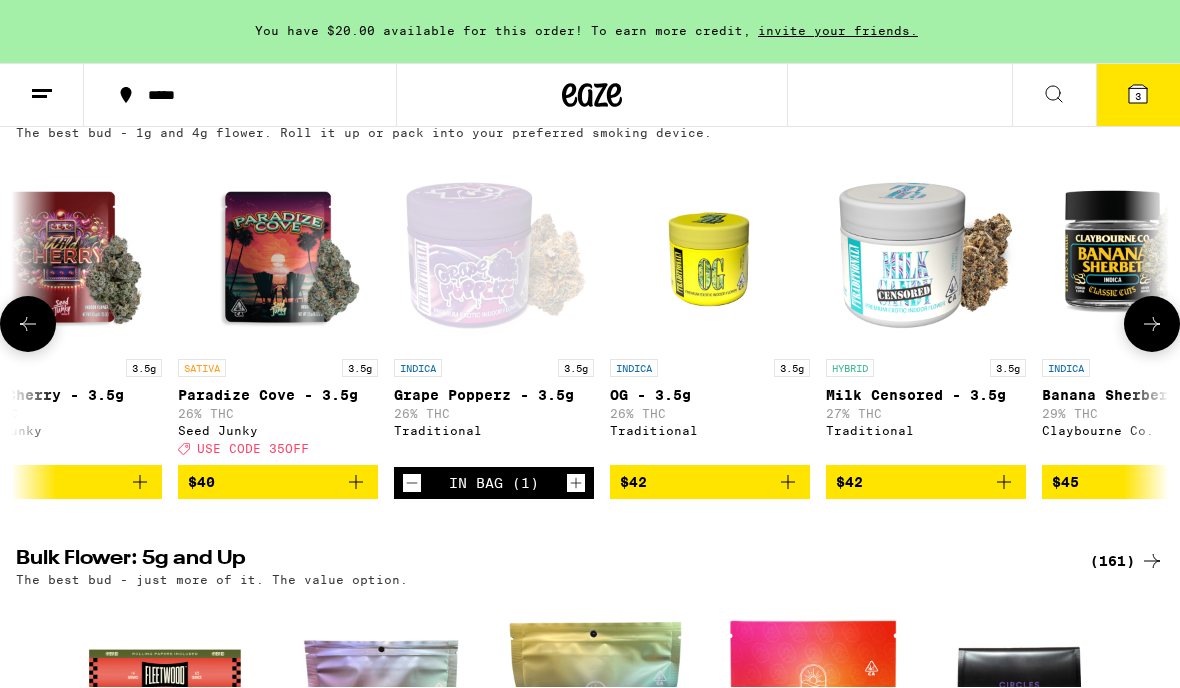 scroll, scrollTop: 0, scrollLeft: 0, axis: both 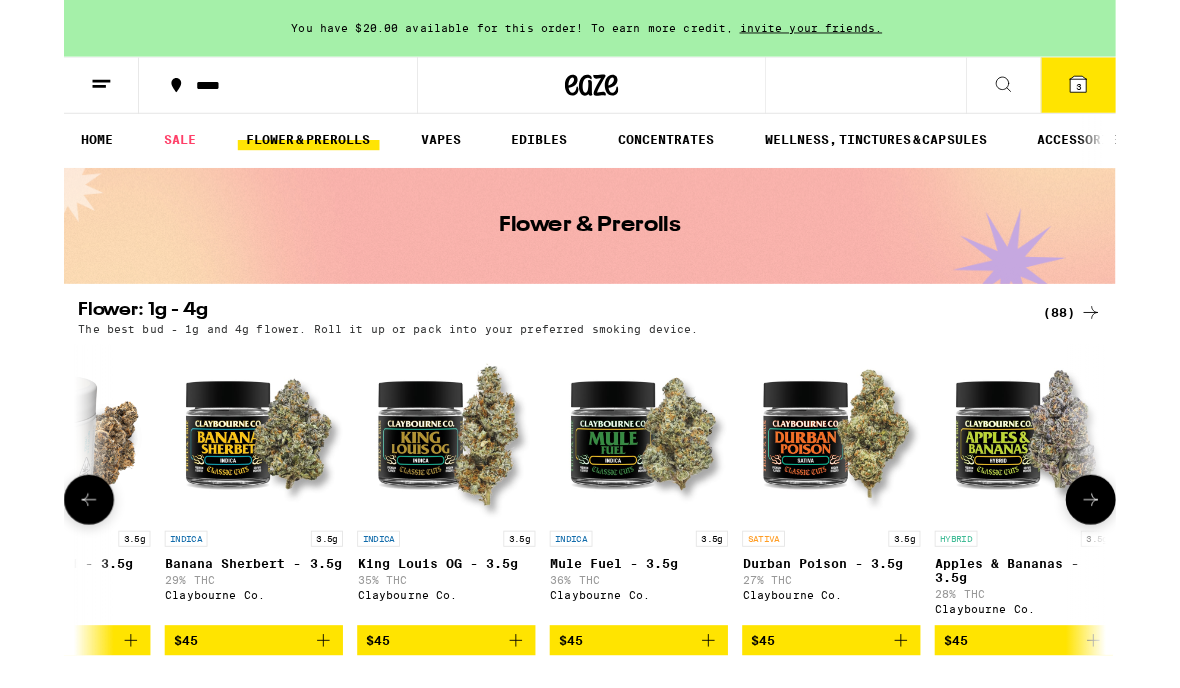 click at bounding box center (645, 486) 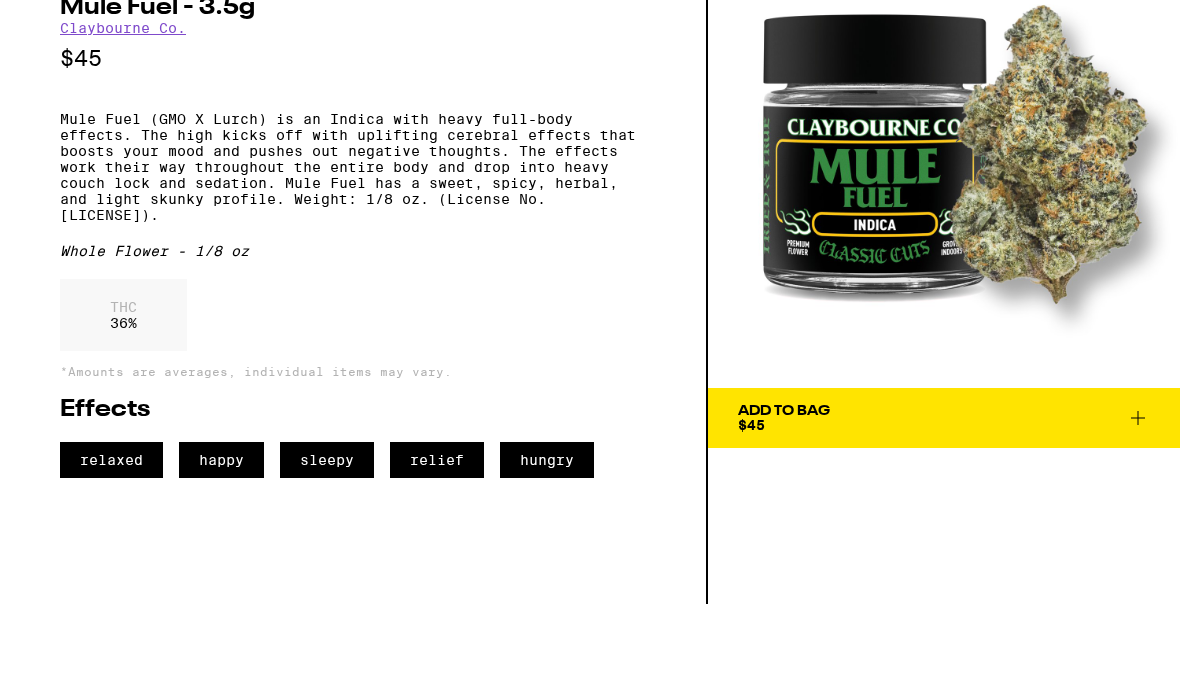 scroll, scrollTop: 88, scrollLeft: 0, axis: vertical 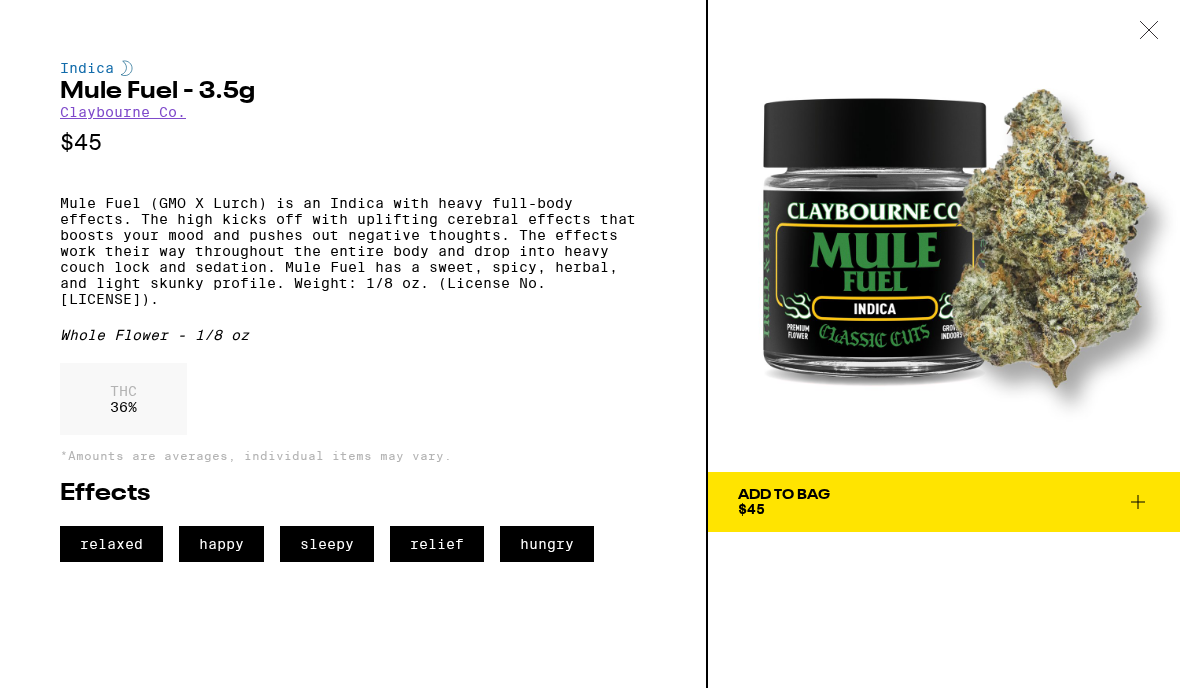 click 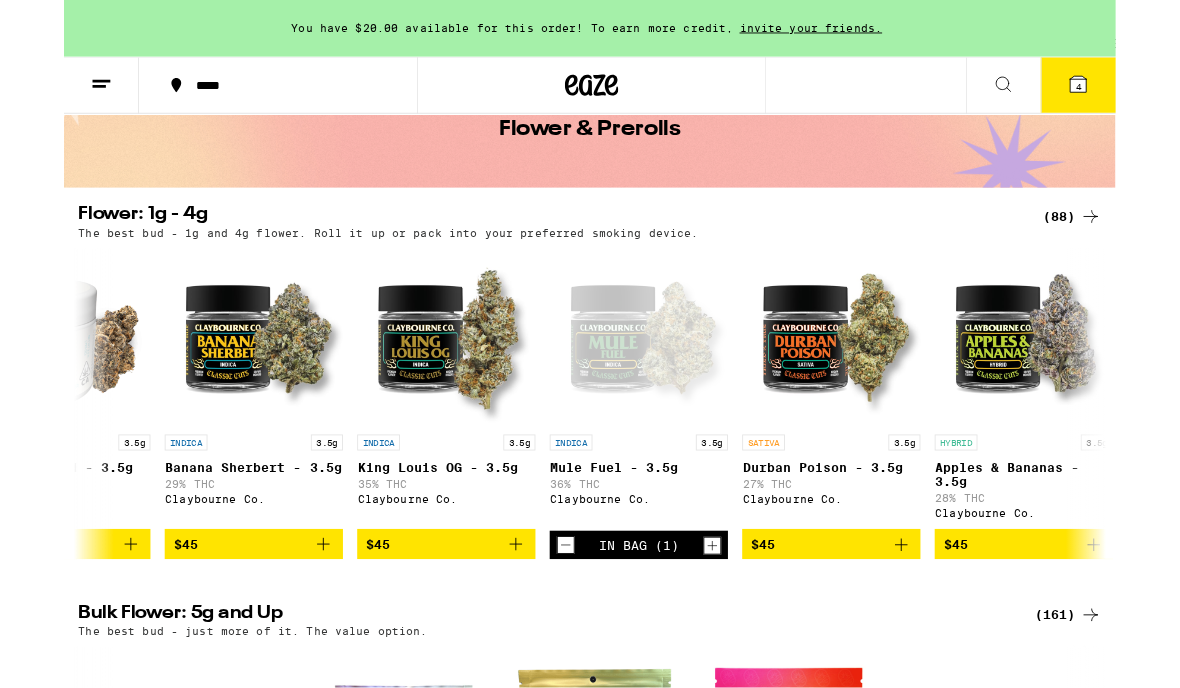 scroll, scrollTop: 112, scrollLeft: 0, axis: vertical 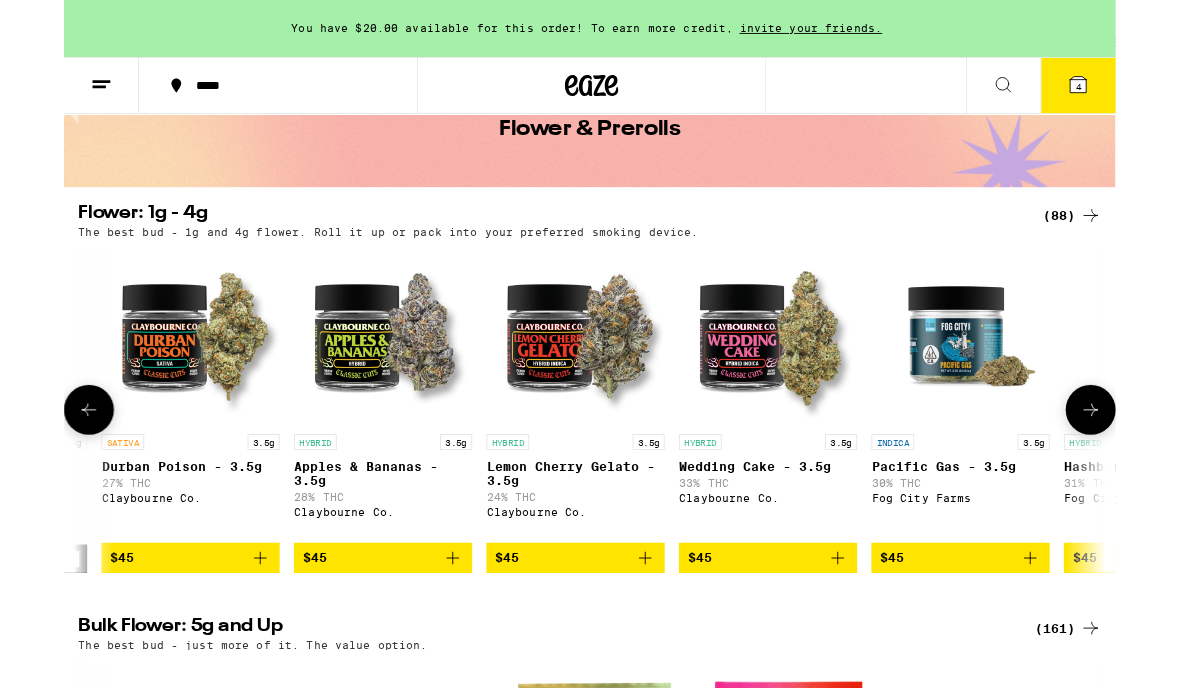 click at bounding box center (790, 377) 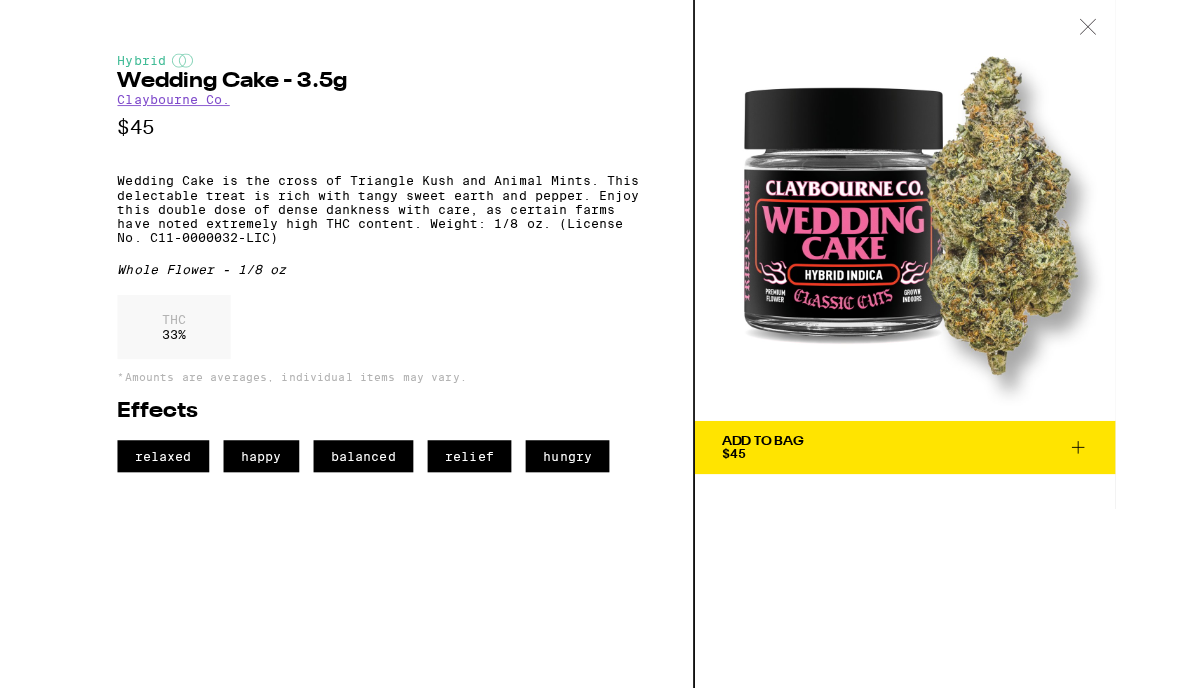 scroll, scrollTop: 197, scrollLeft: 0, axis: vertical 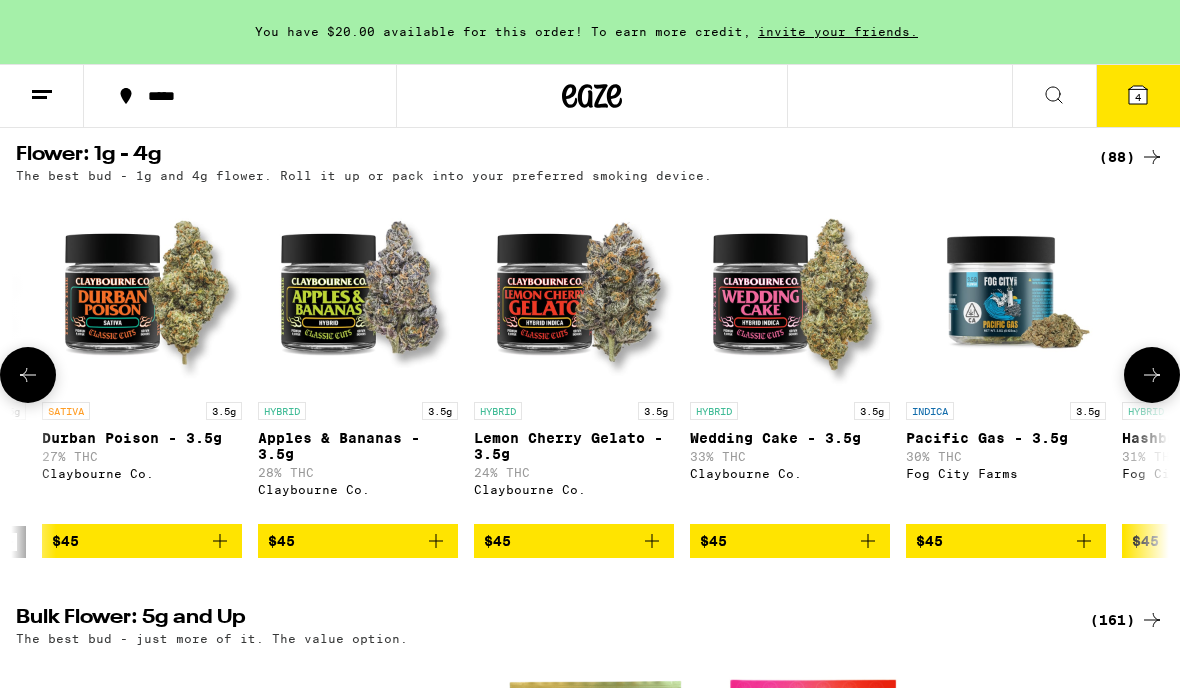 click at bounding box center (358, 292) 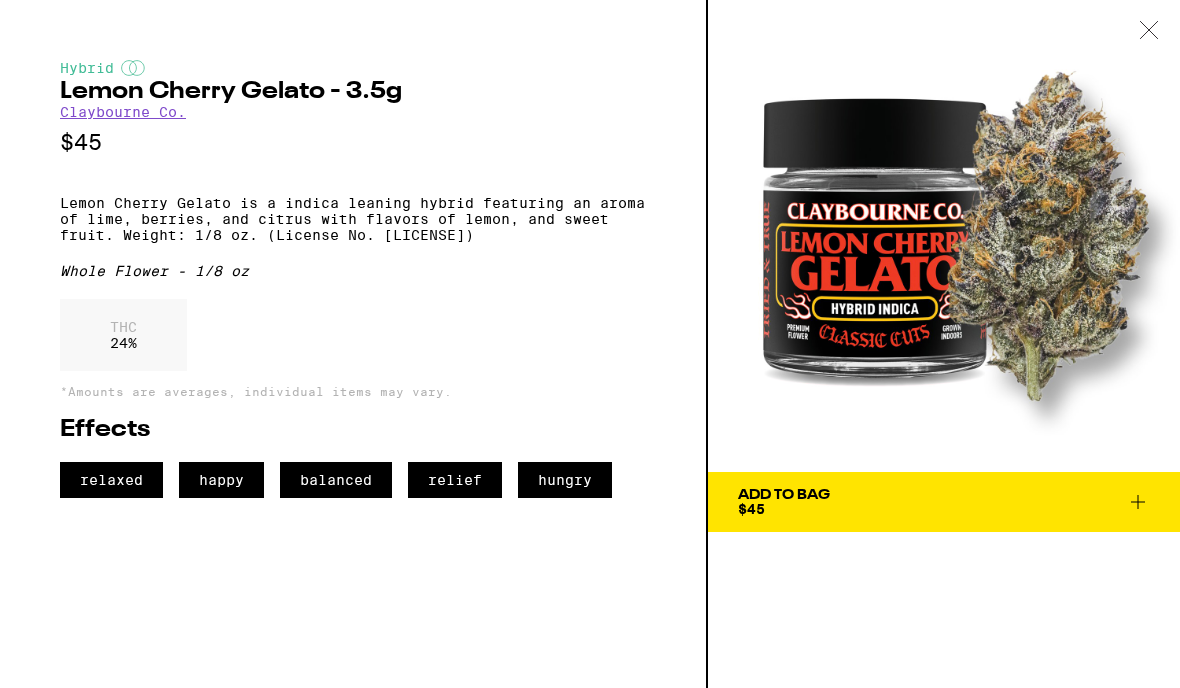 click on "Add To Bag $45" at bounding box center [944, 502] 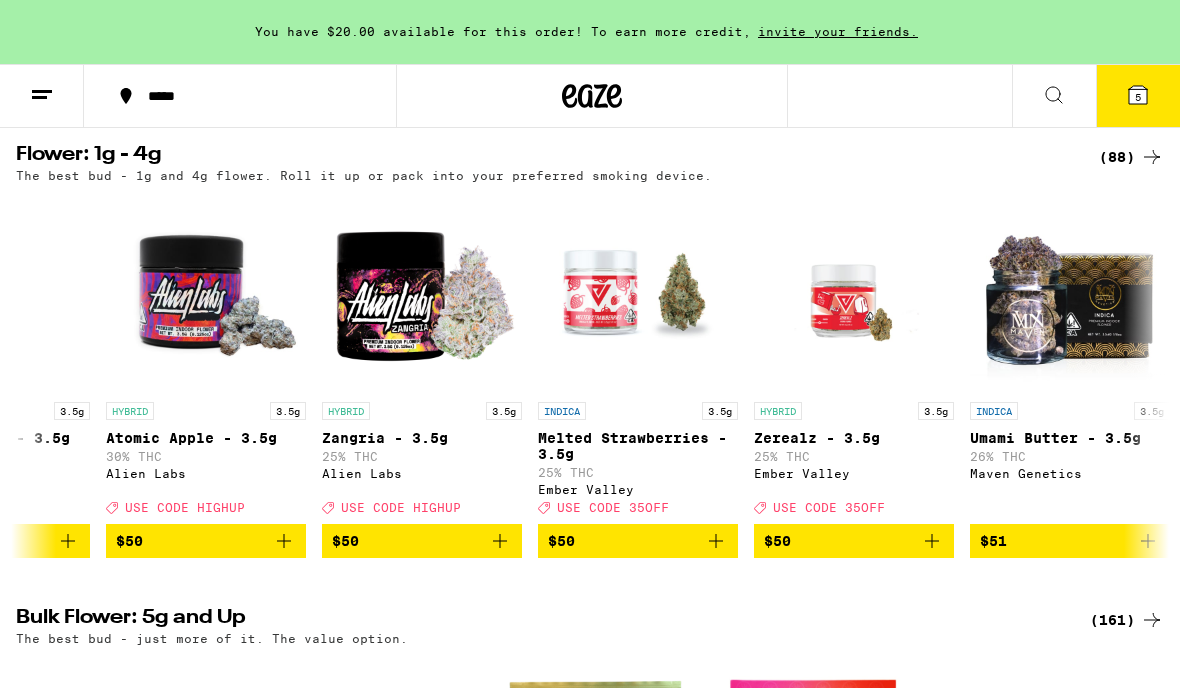 scroll, scrollTop: 0, scrollLeft: 12869, axis: horizontal 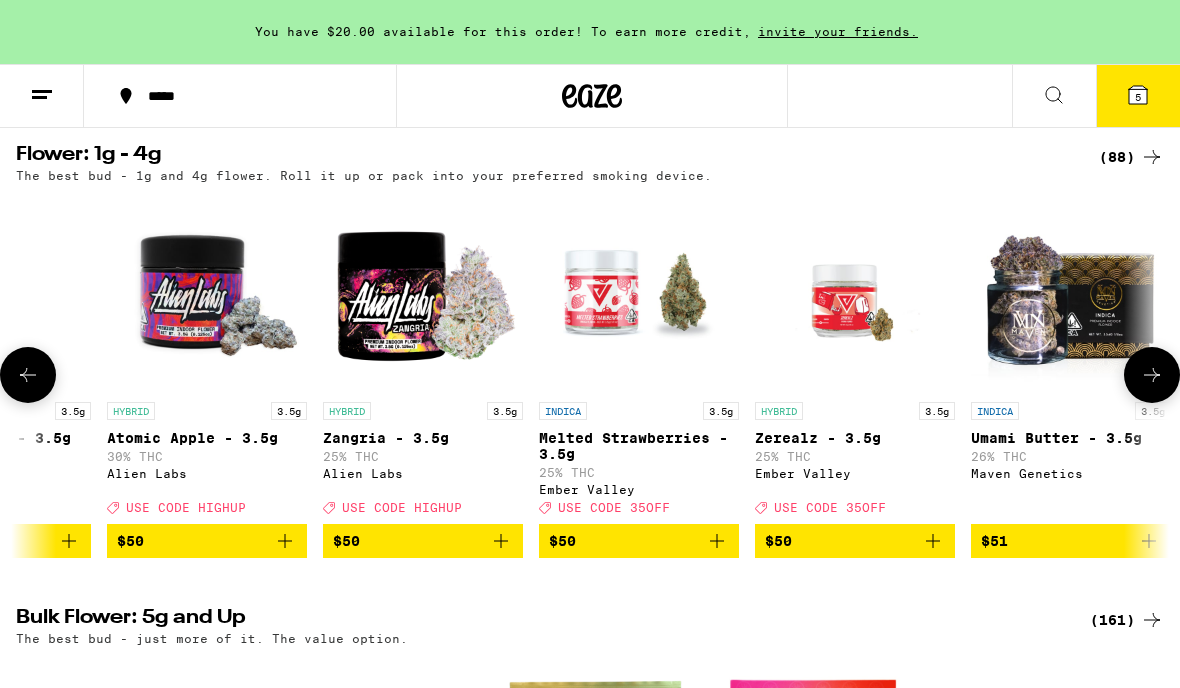 click at bounding box center [639, 292] 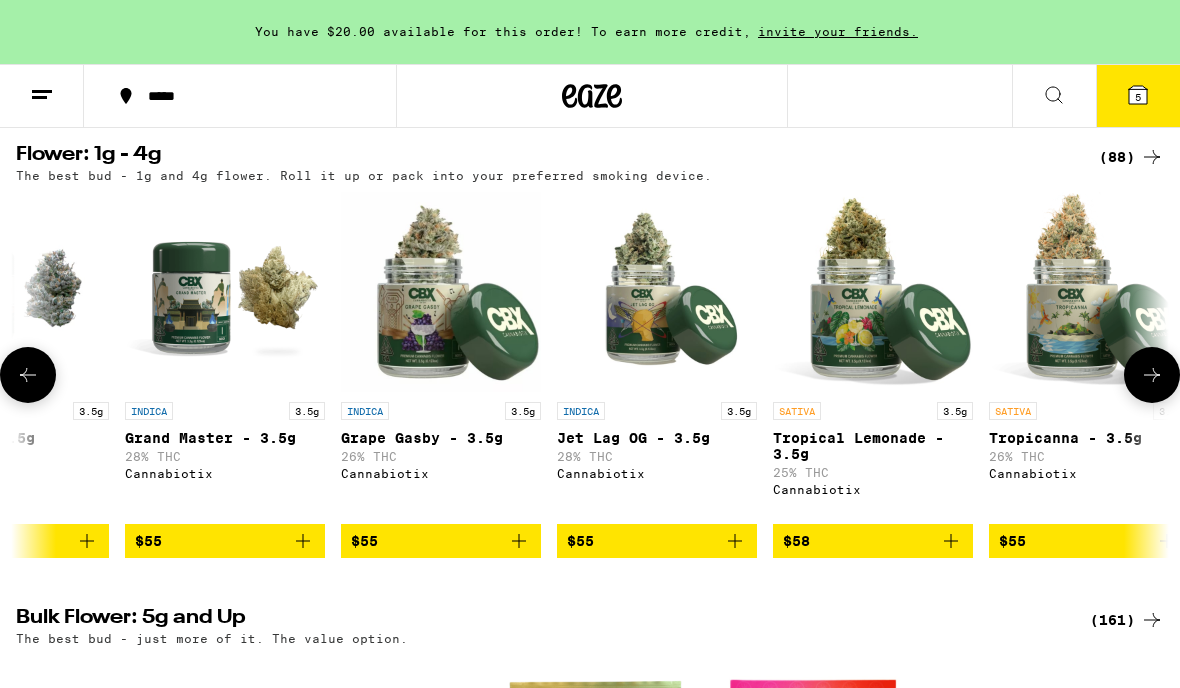 scroll, scrollTop: 0, scrollLeft: 15661, axis: horizontal 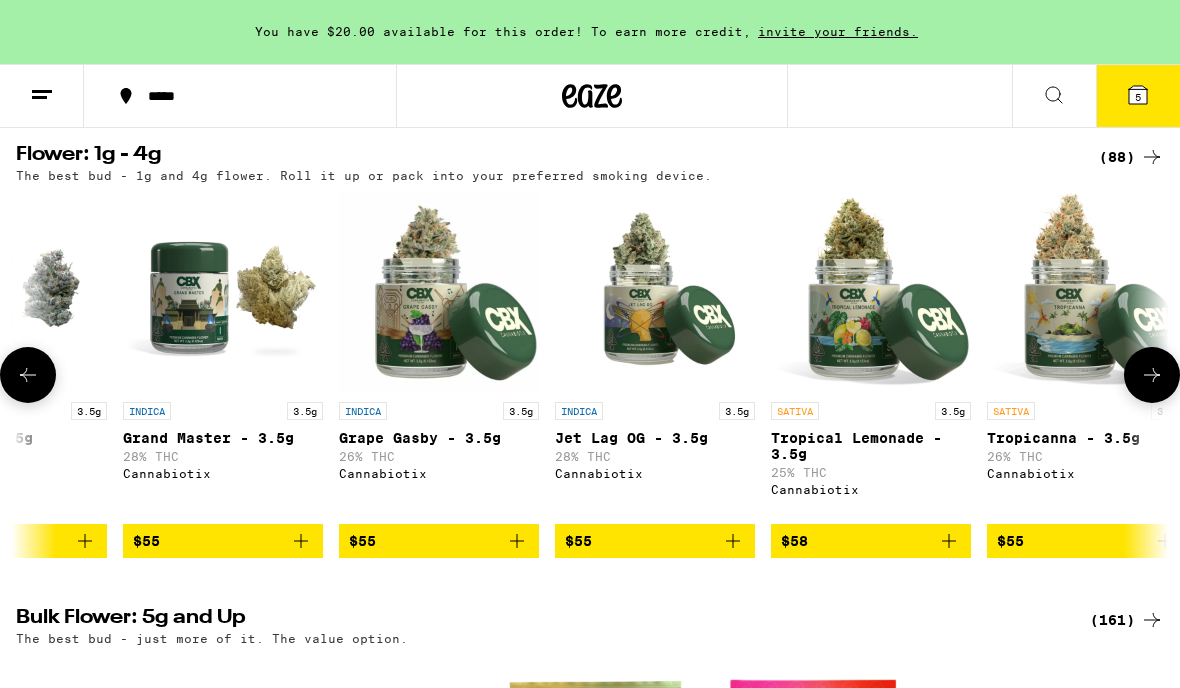 click on "5" at bounding box center [1138, 97] 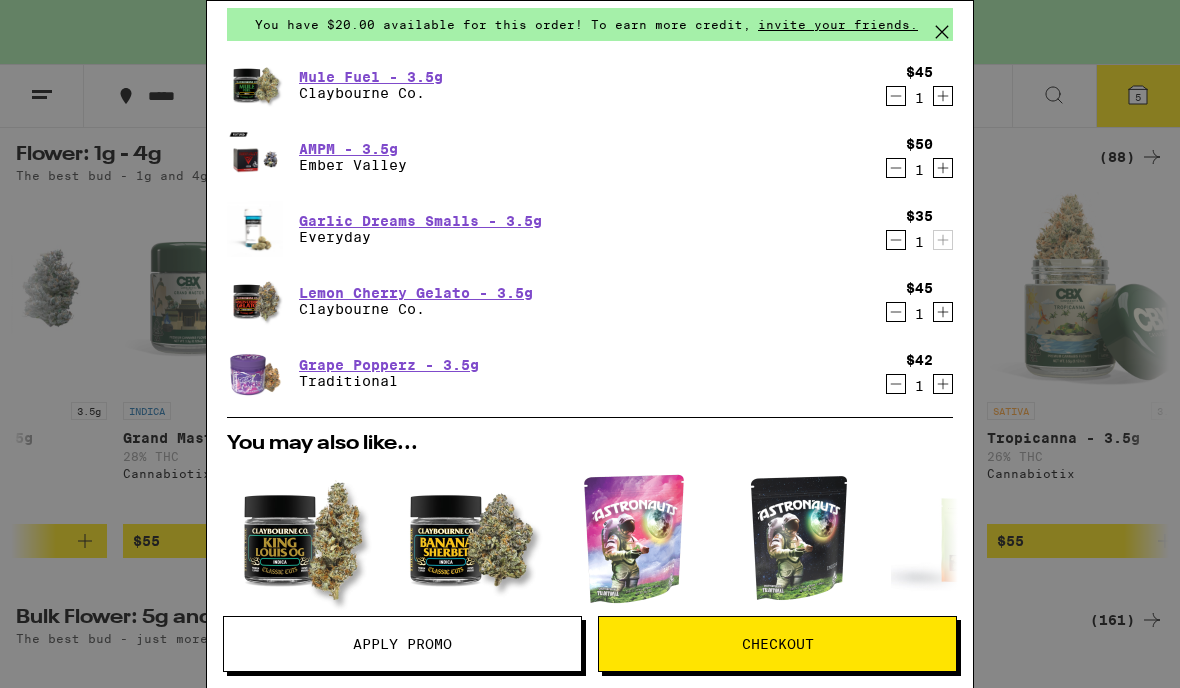 scroll, scrollTop: 80, scrollLeft: 0, axis: vertical 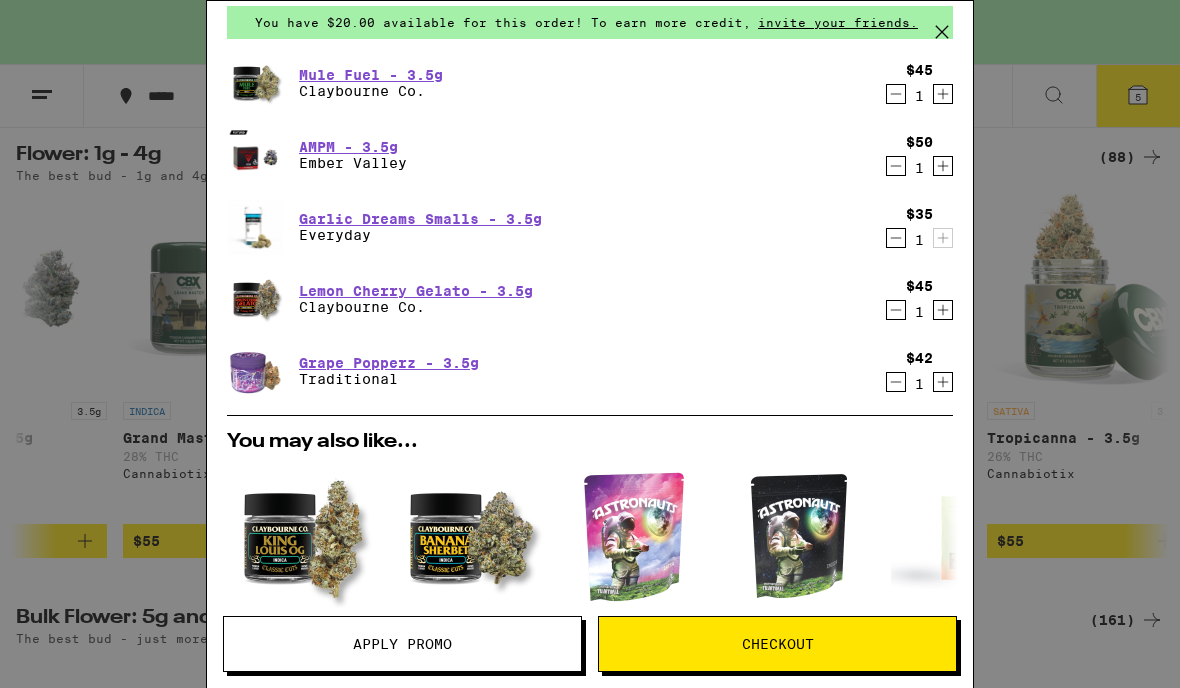 click on "AMPM - 3.5g" at bounding box center [353, 147] 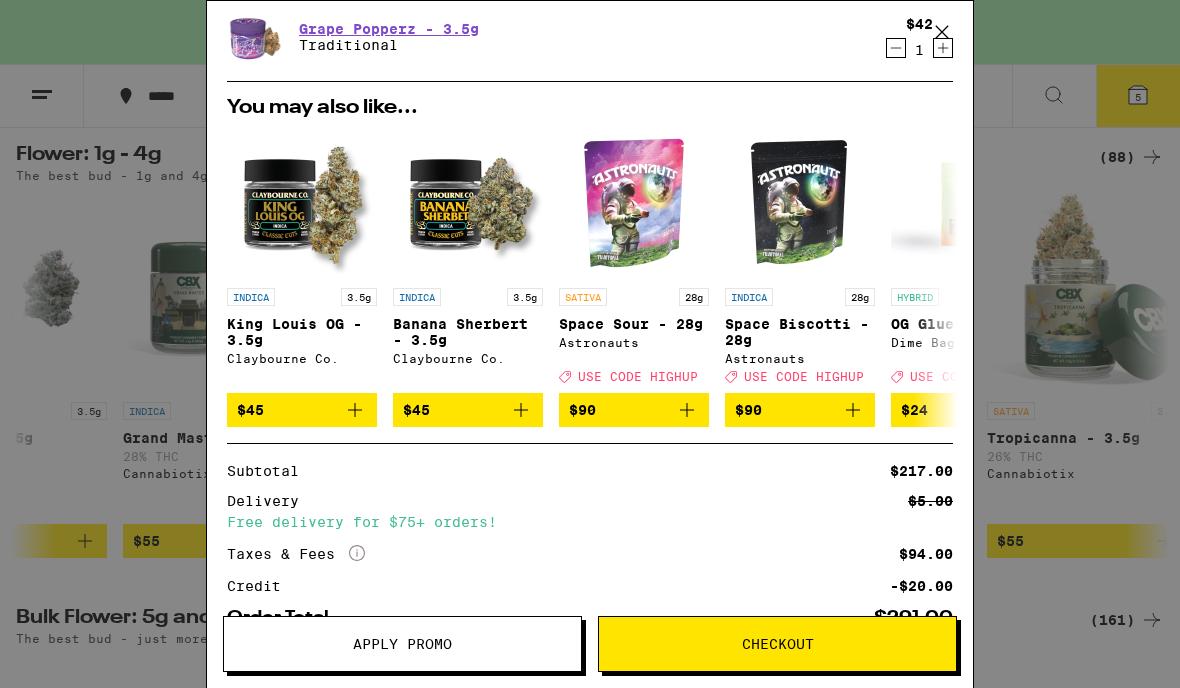 scroll, scrollTop: 398, scrollLeft: 0, axis: vertical 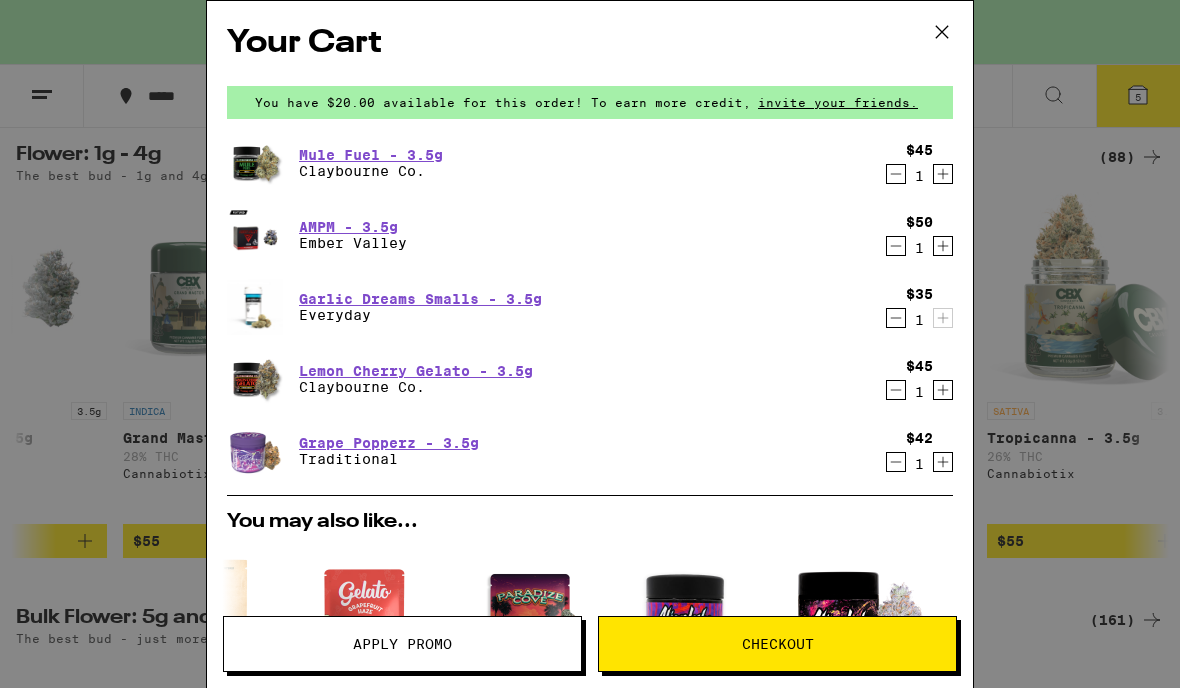 click on "Mule Fuel - 3.5g" at bounding box center [371, 155] 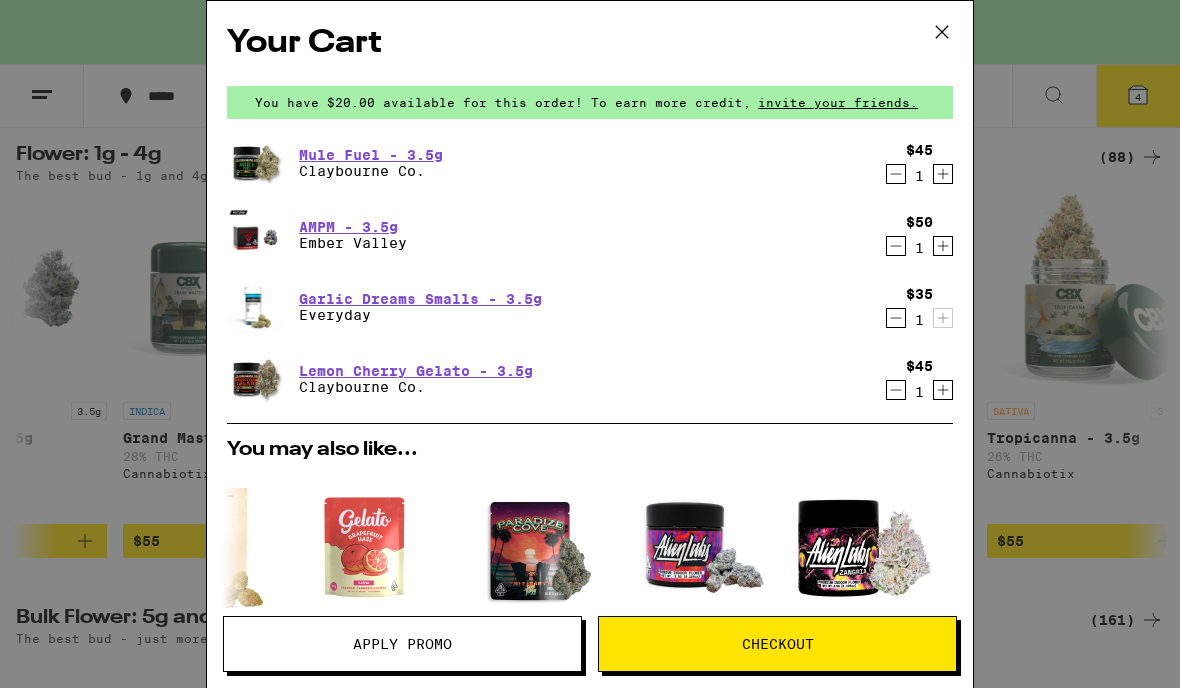 click on "Lemon Cherry Gelato - 3.5g" at bounding box center [416, 371] 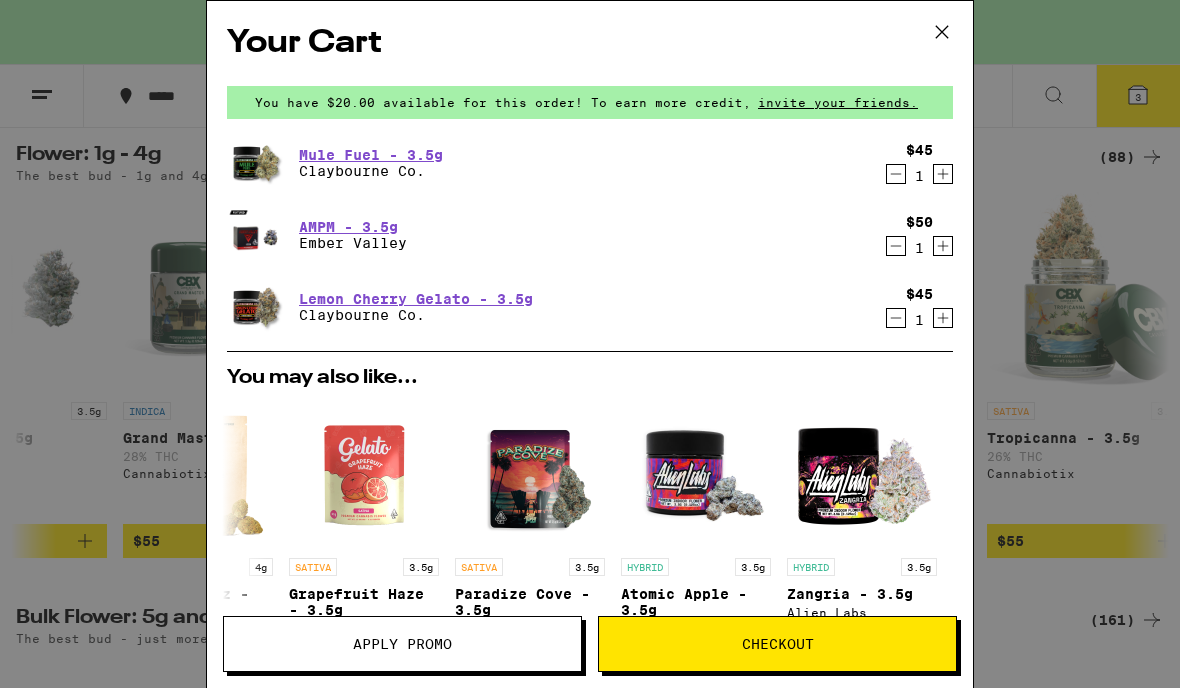 click on "AMPM - 3.5g" at bounding box center [353, 227] 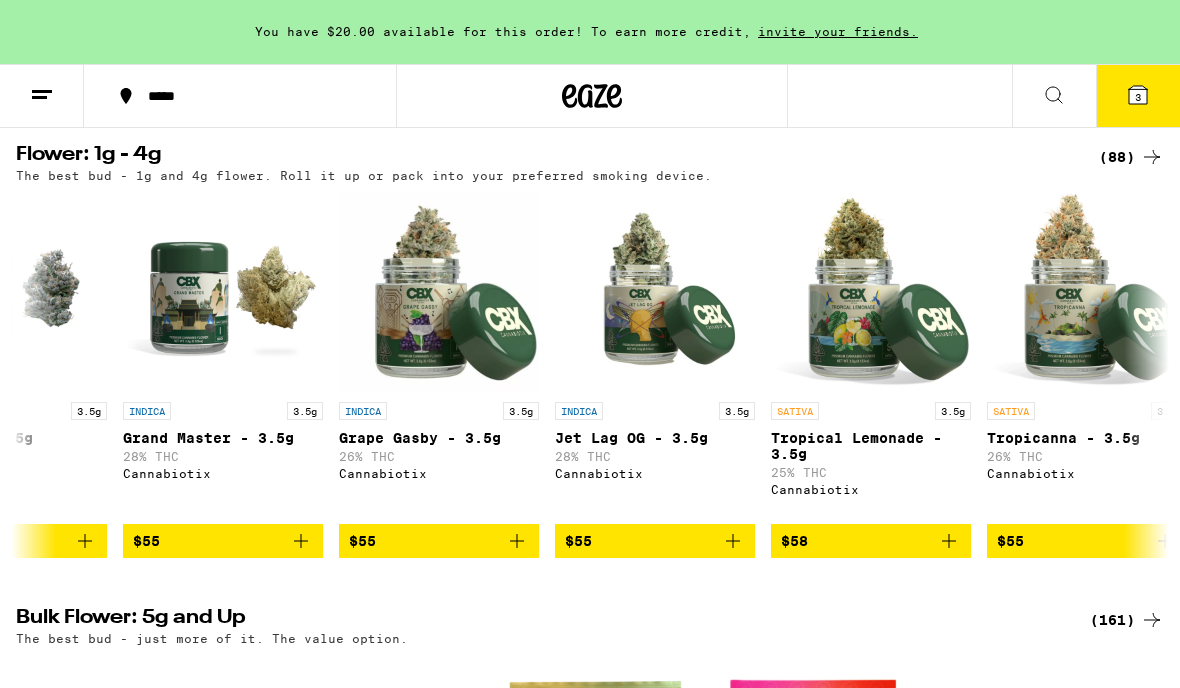 click 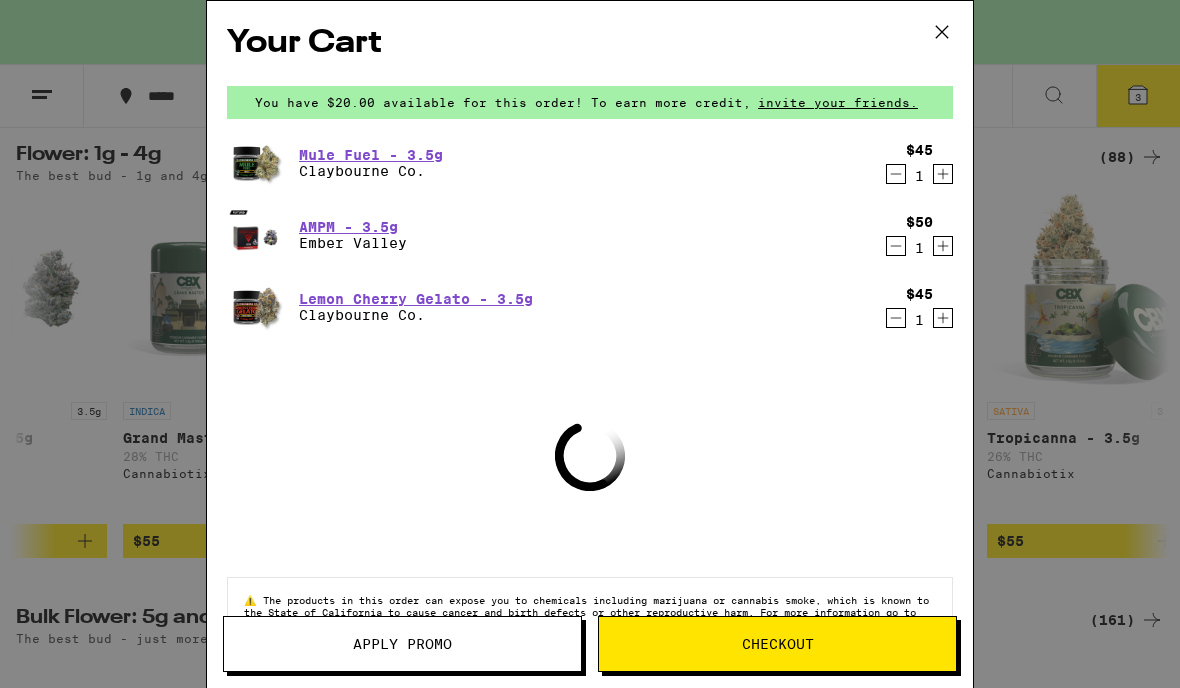 click on "AMPM - 3.5g" at bounding box center [353, 227] 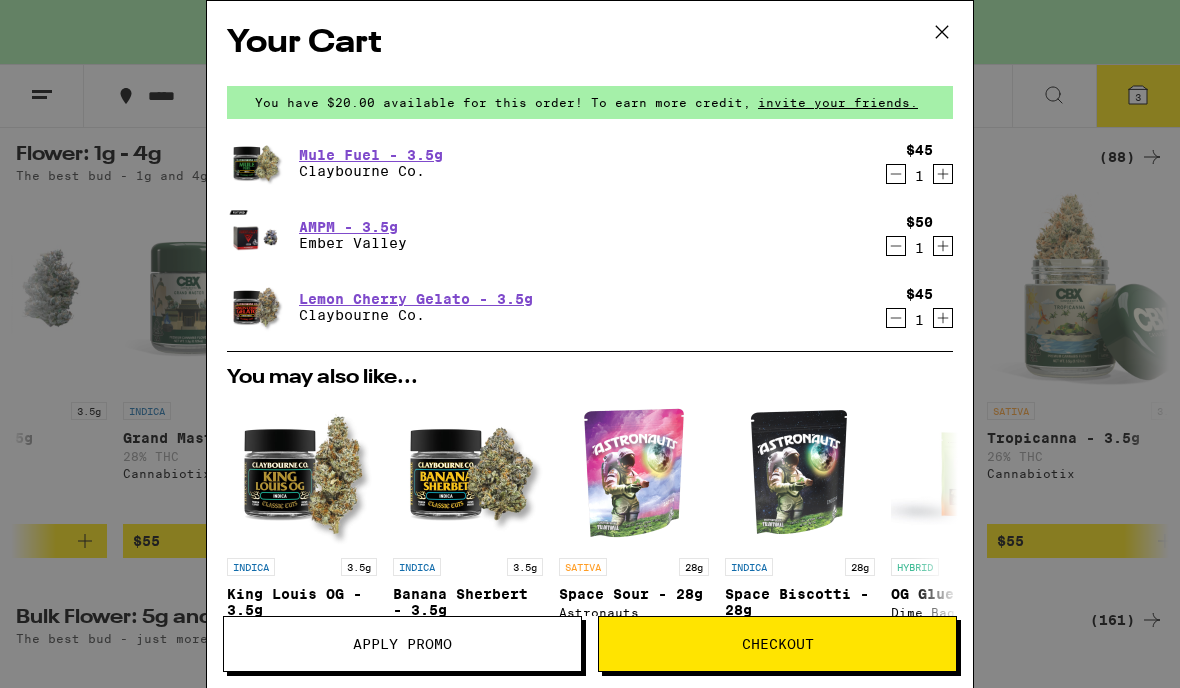 click on "Lemon Cherry Gelato - 3.5g" at bounding box center (416, 299) 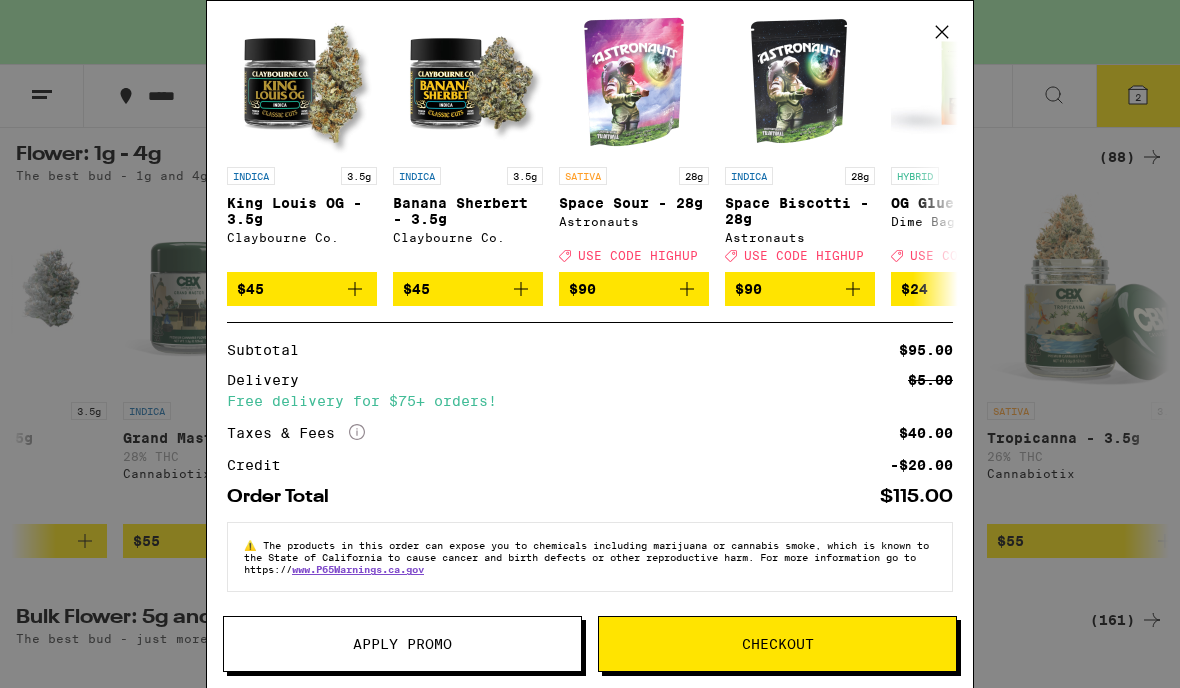 scroll, scrollTop: 343, scrollLeft: 0, axis: vertical 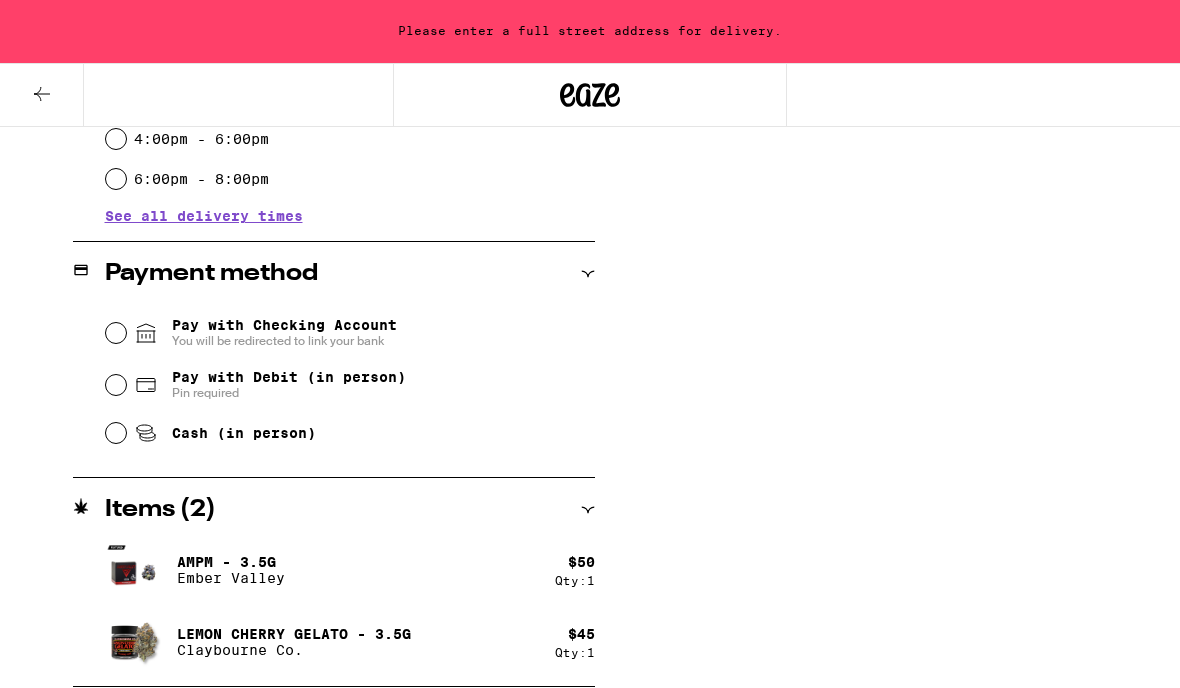 click on "Pay with Debit (in person) Pin required" at bounding box center (116, 386) 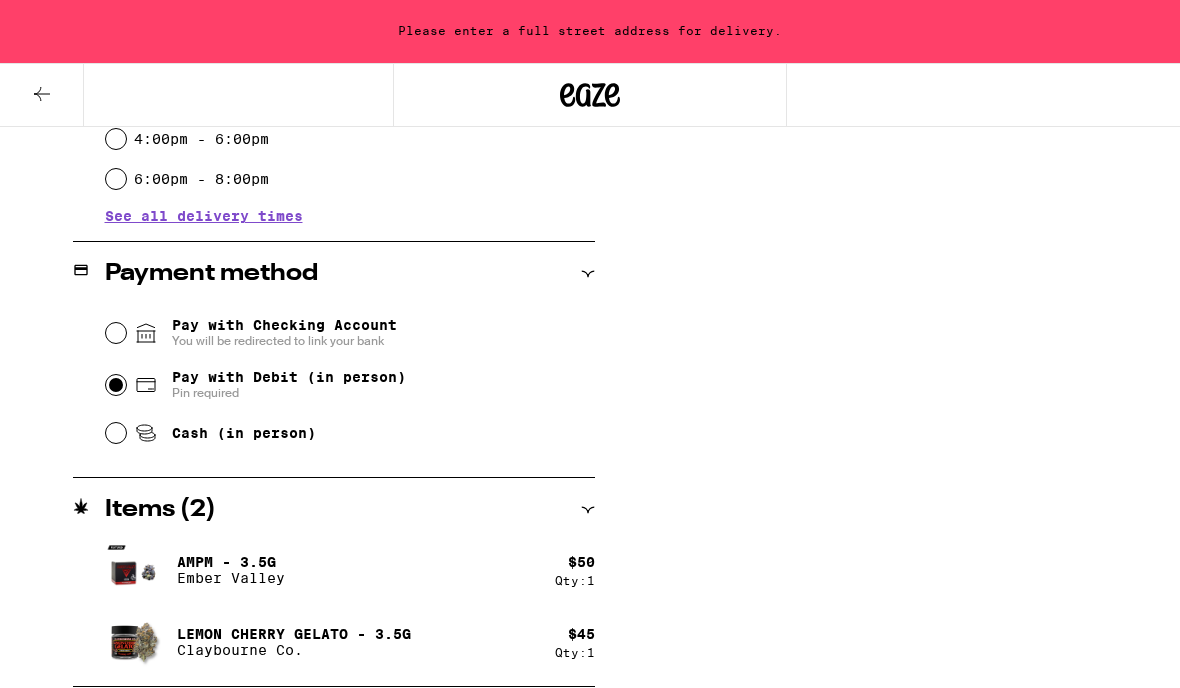 radio on "true" 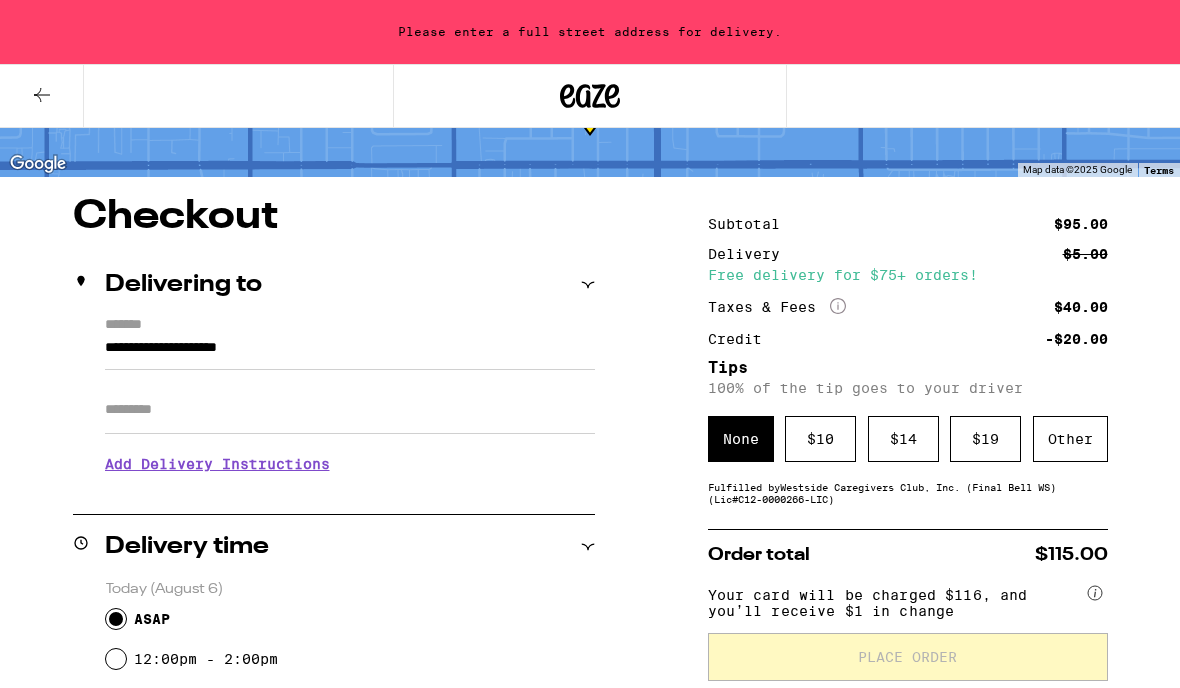 scroll, scrollTop: 108, scrollLeft: 0, axis: vertical 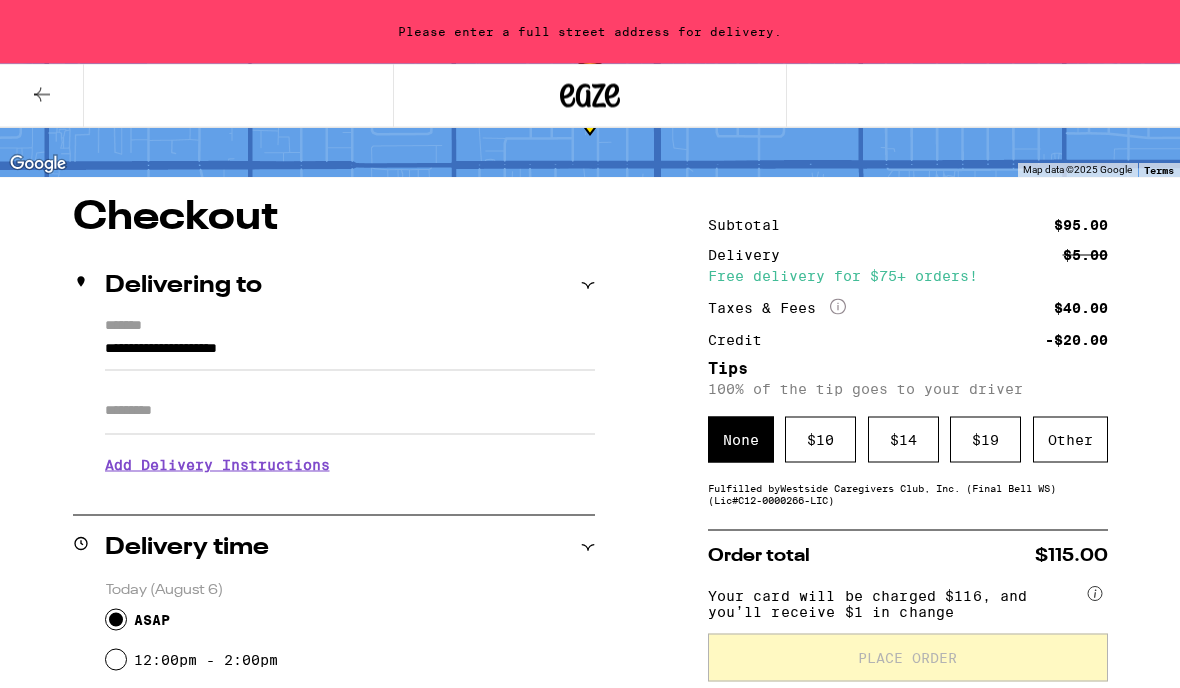 click on "$ 10" at bounding box center (820, 440) 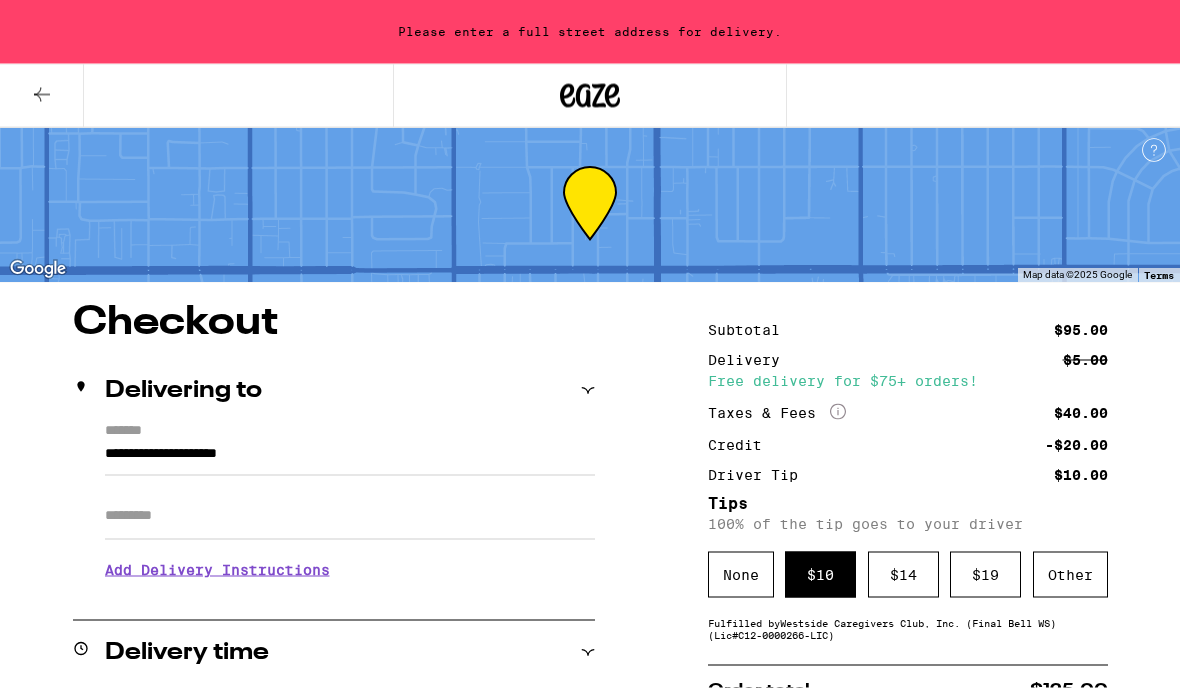 scroll, scrollTop: 0, scrollLeft: 0, axis: both 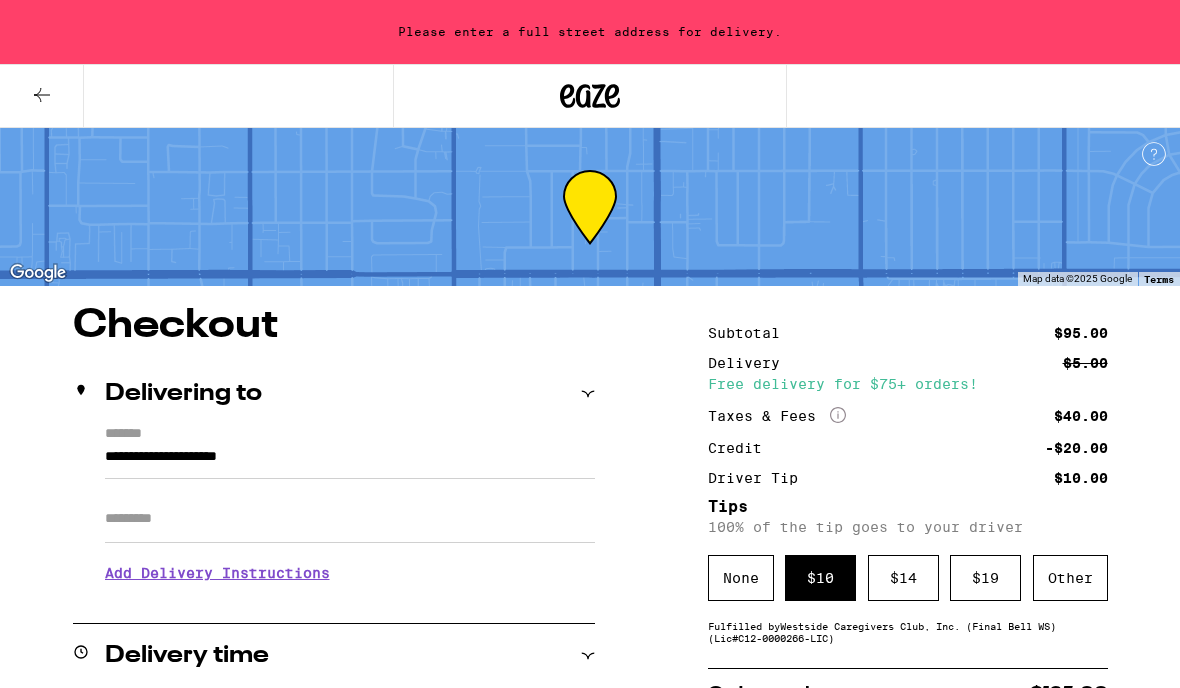 click on "Apt/Suite" at bounding box center [350, 519] 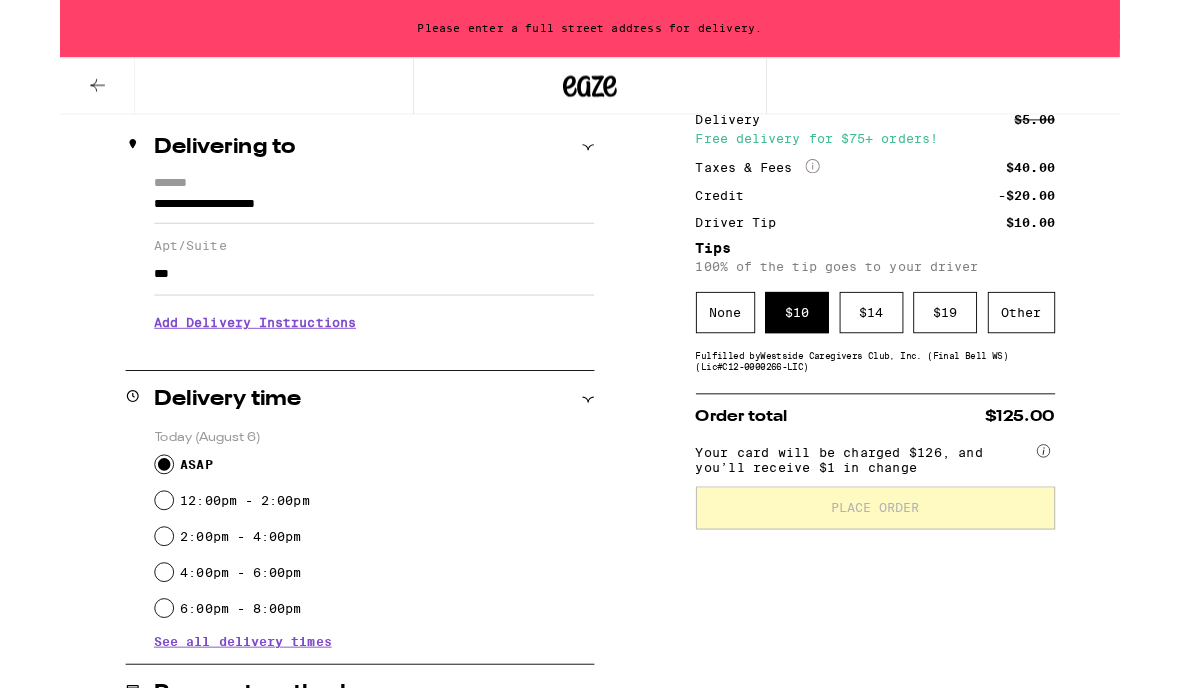 scroll, scrollTop: 196, scrollLeft: 0, axis: vertical 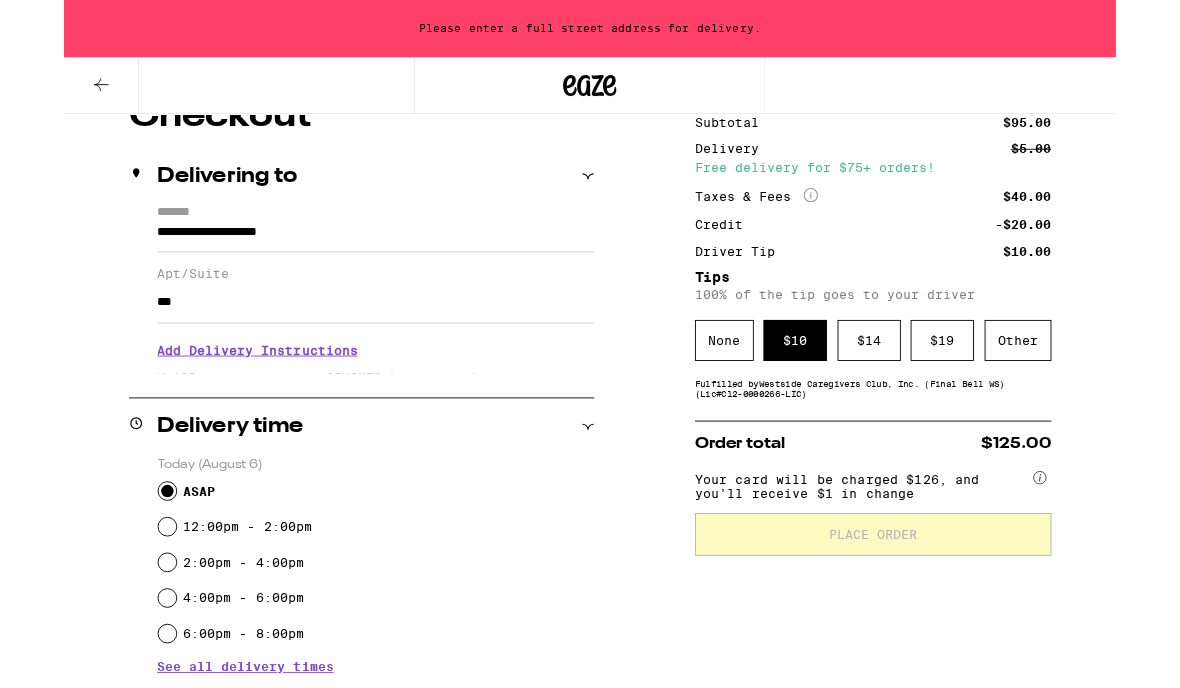 type on "***" 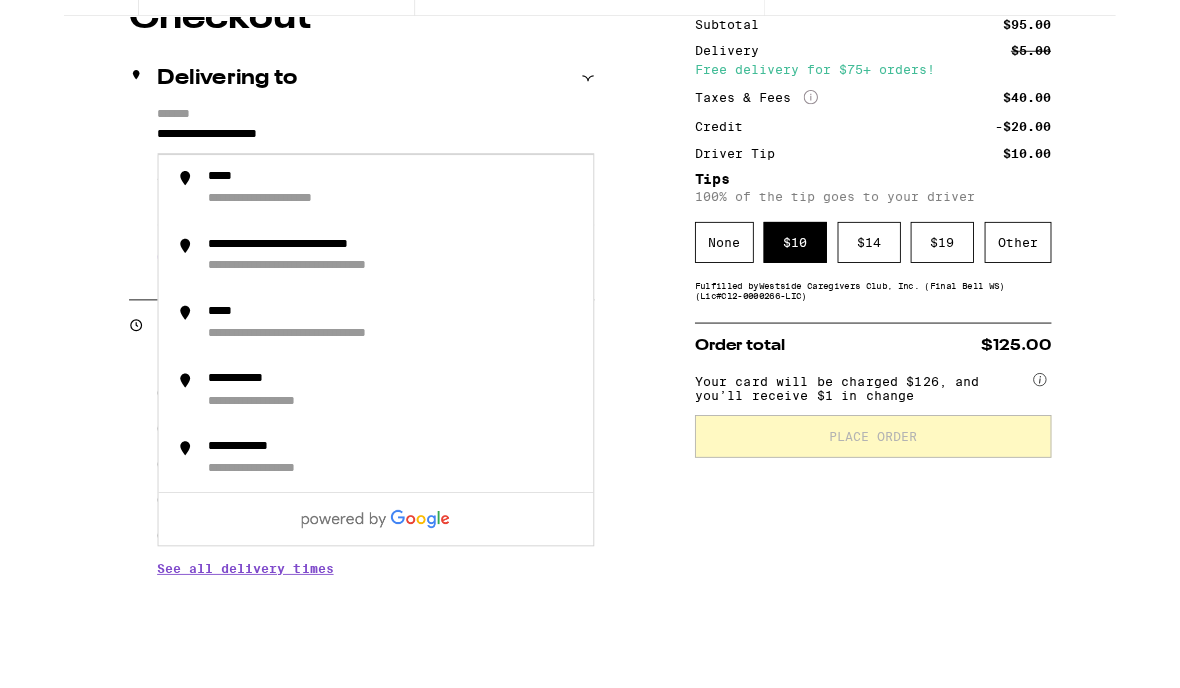 click on "Delivering to" at bounding box center (334, 198) 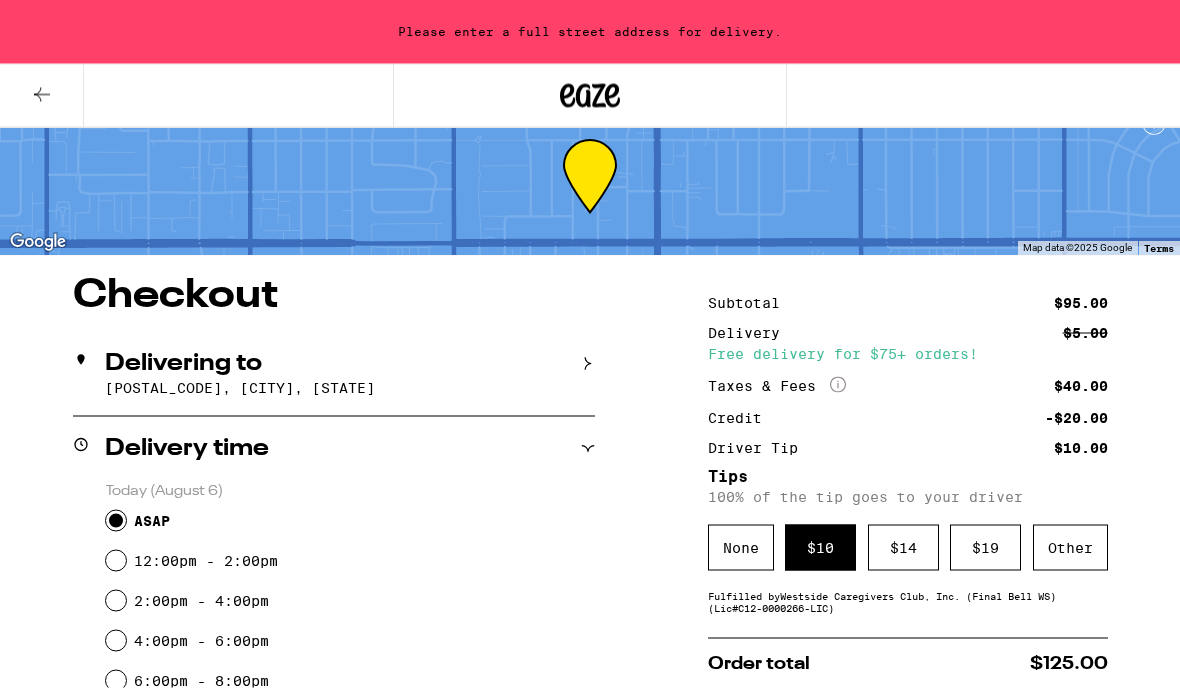 scroll, scrollTop: 0, scrollLeft: 0, axis: both 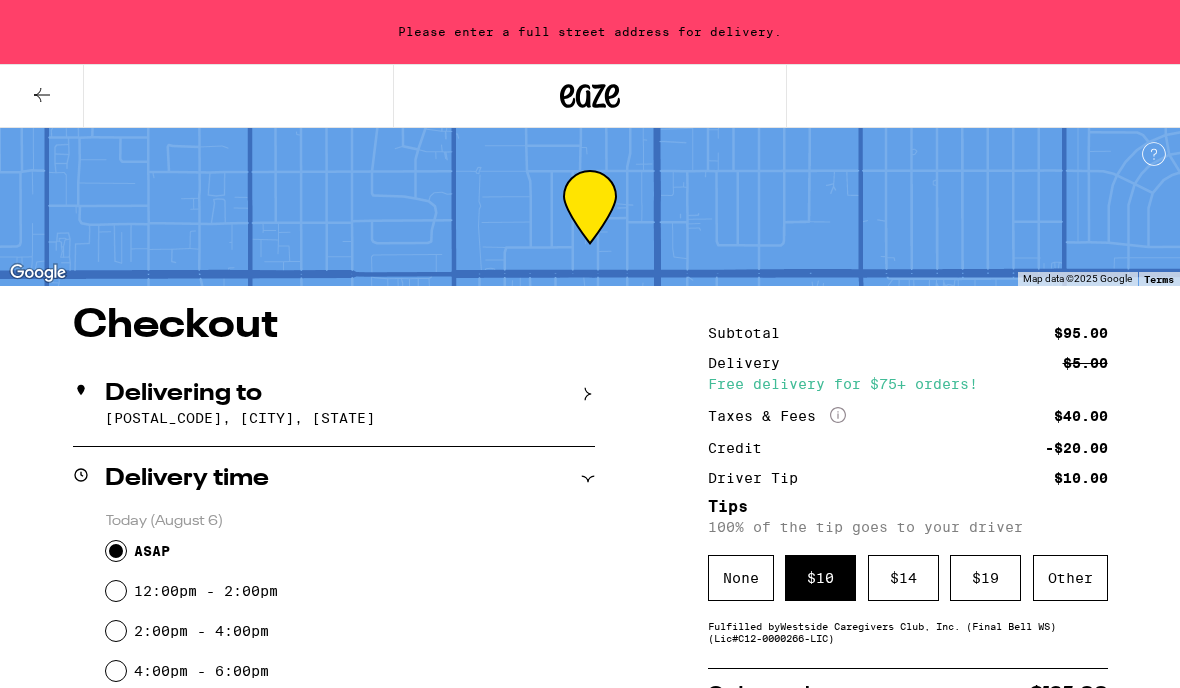 click on "Delivering to" at bounding box center (183, 394) 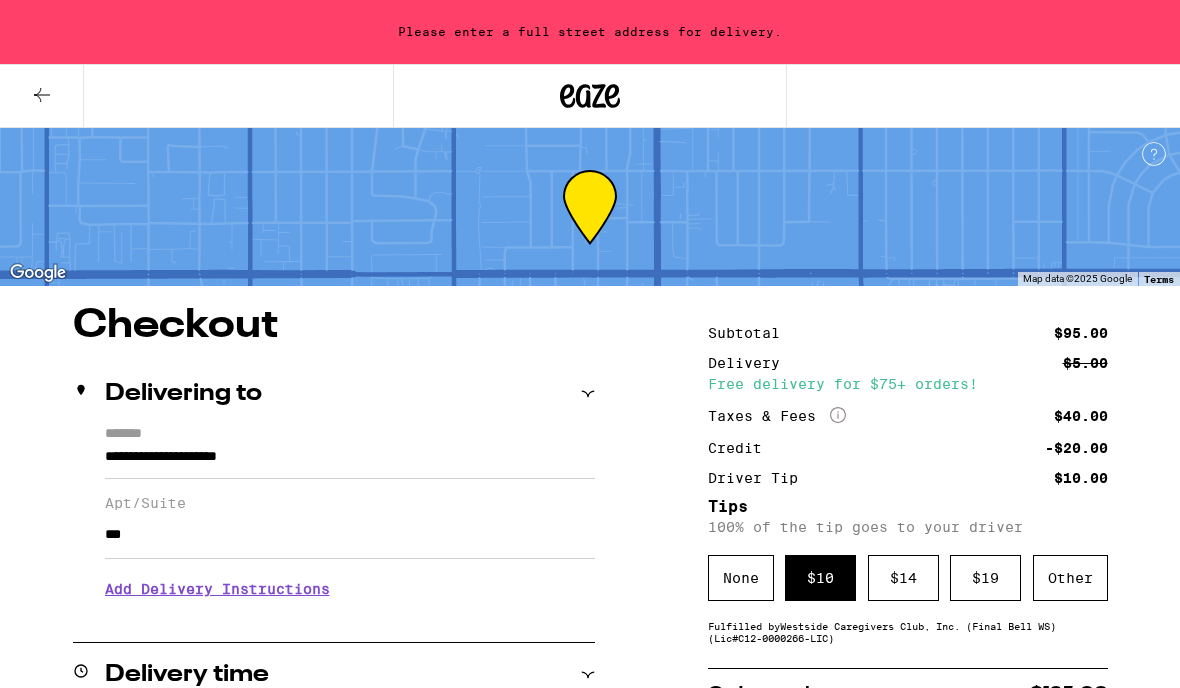 click on "**********" at bounding box center (350, 462) 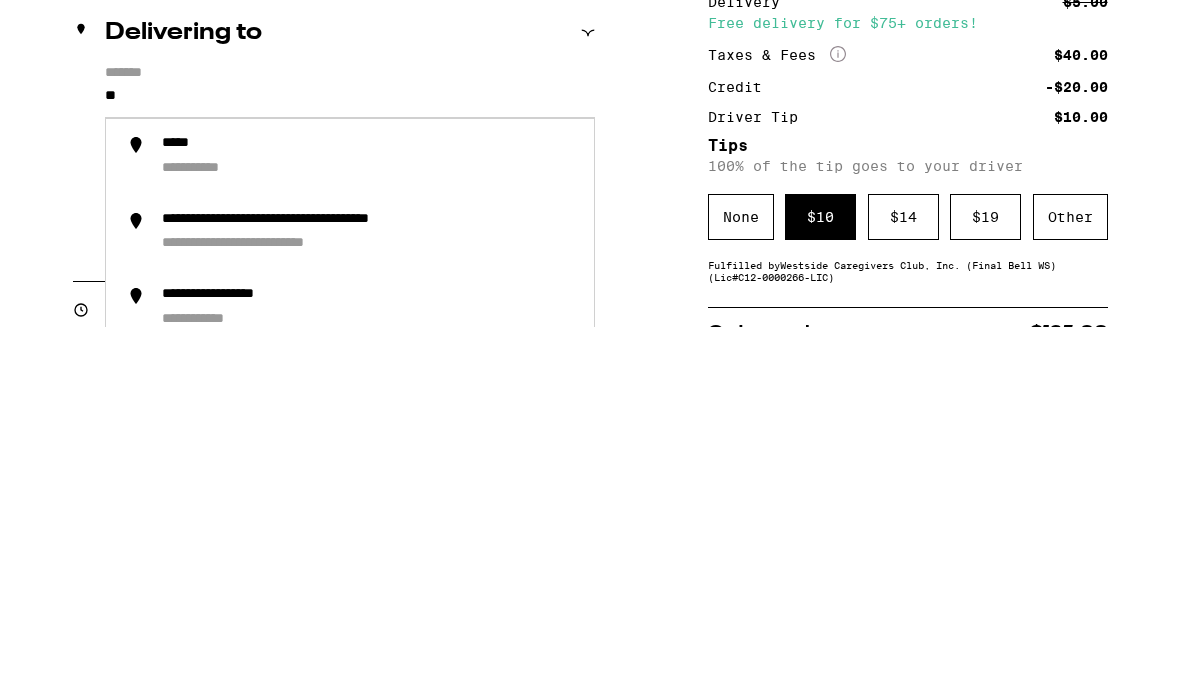 type on "*" 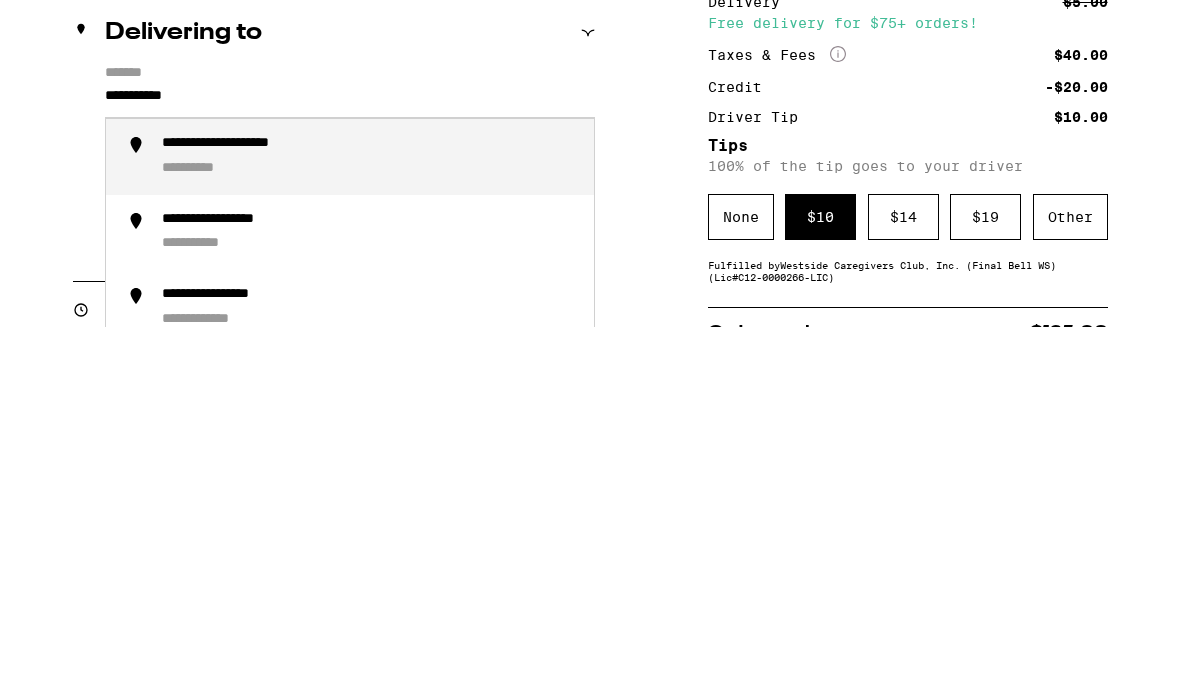 click on "**********" at bounding box center (350, 518) 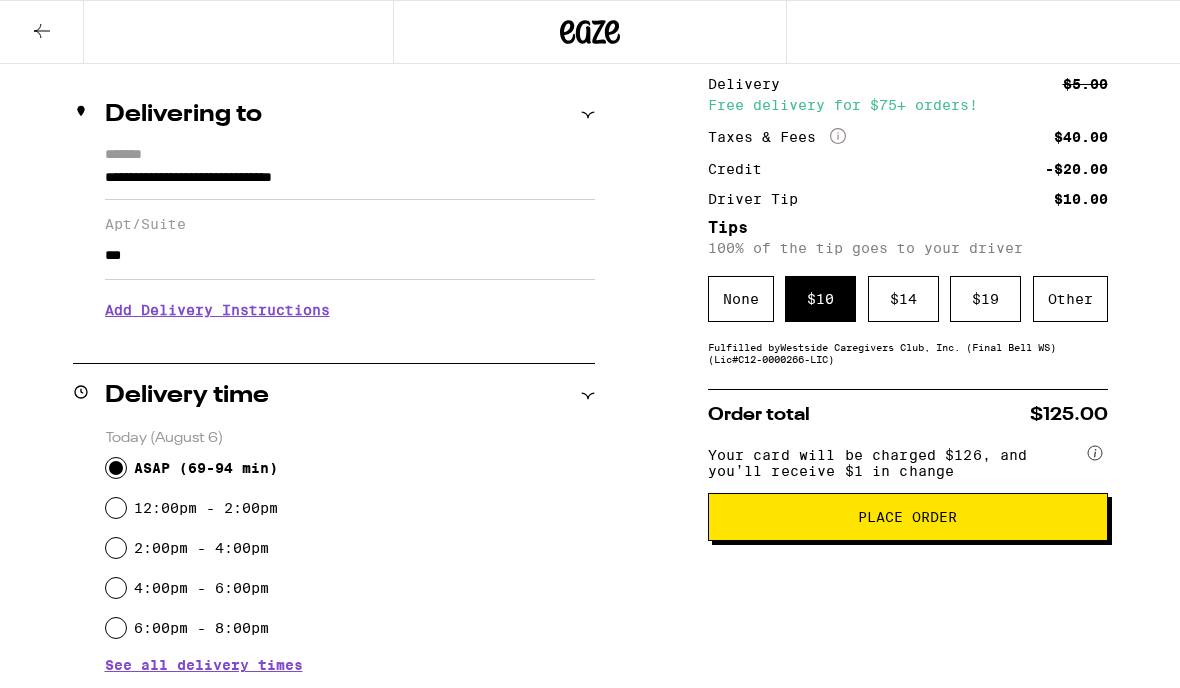 scroll, scrollTop: 216, scrollLeft: 0, axis: vertical 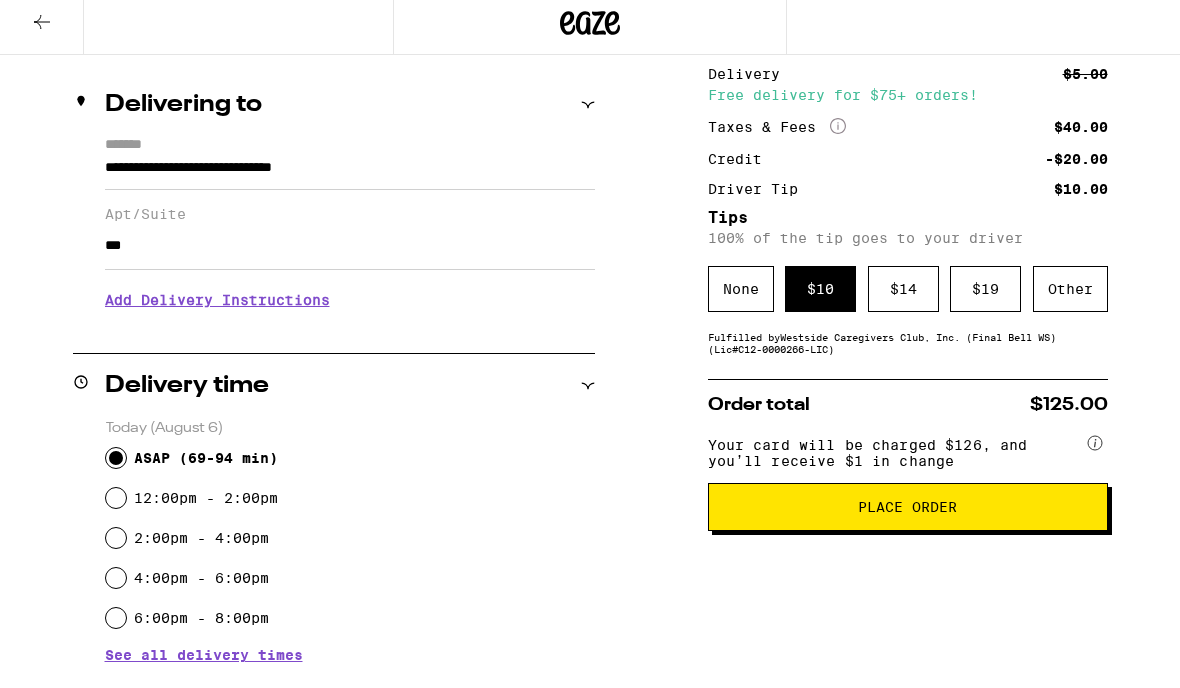 click on "**********" at bounding box center (350, 182) 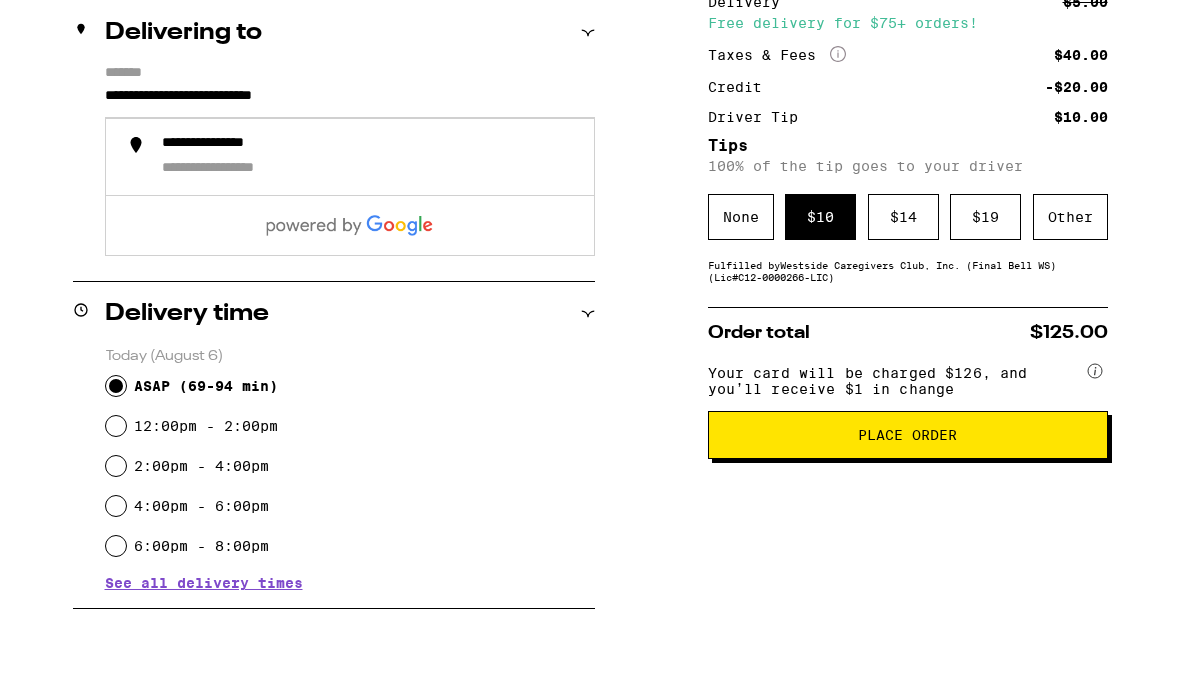 scroll, scrollTop: 297, scrollLeft: 0, axis: vertical 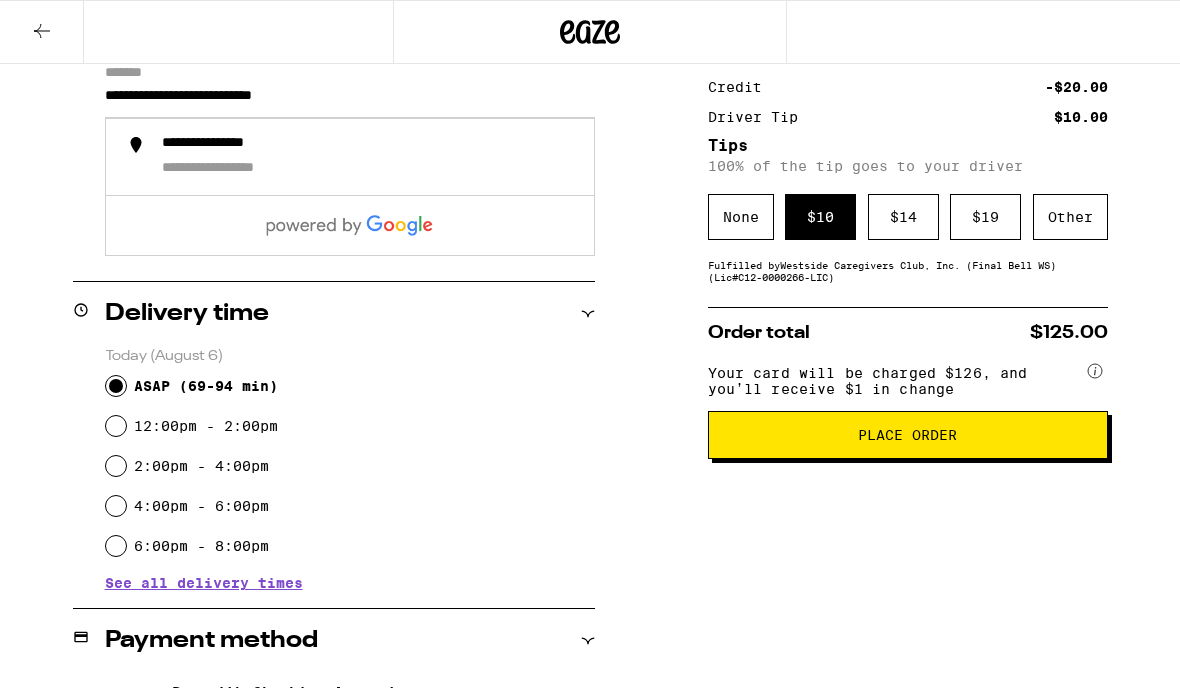 click on "**********" at bounding box center [234, 144] 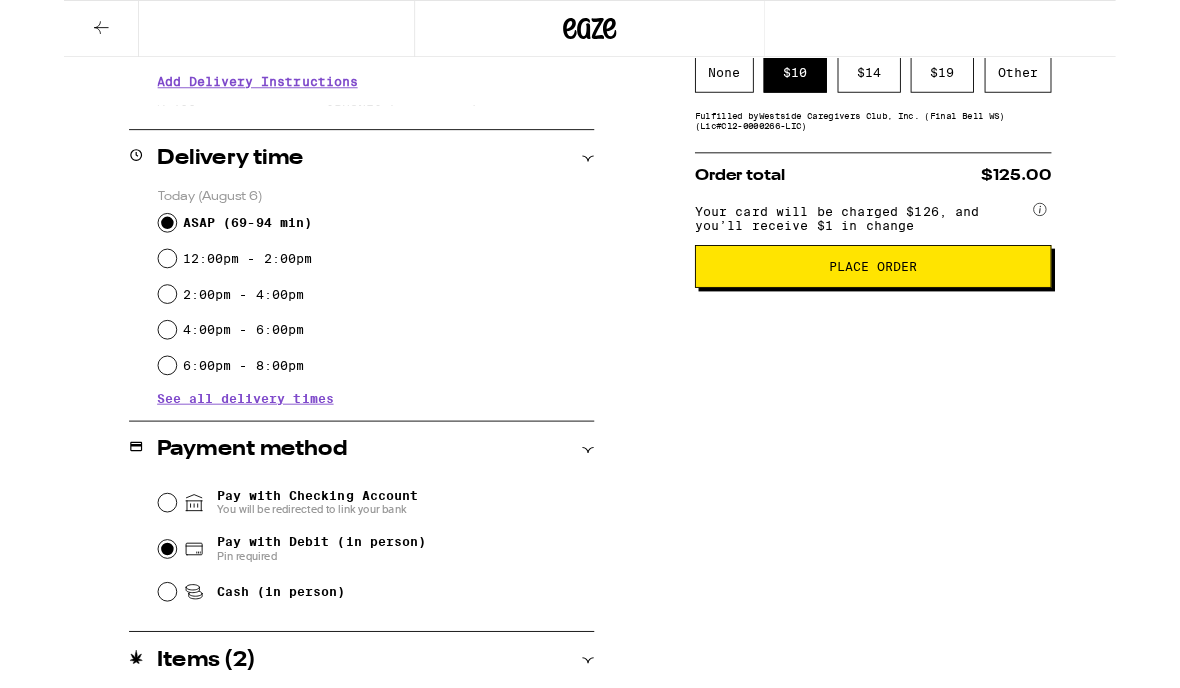 scroll, scrollTop: 438, scrollLeft: 0, axis: vertical 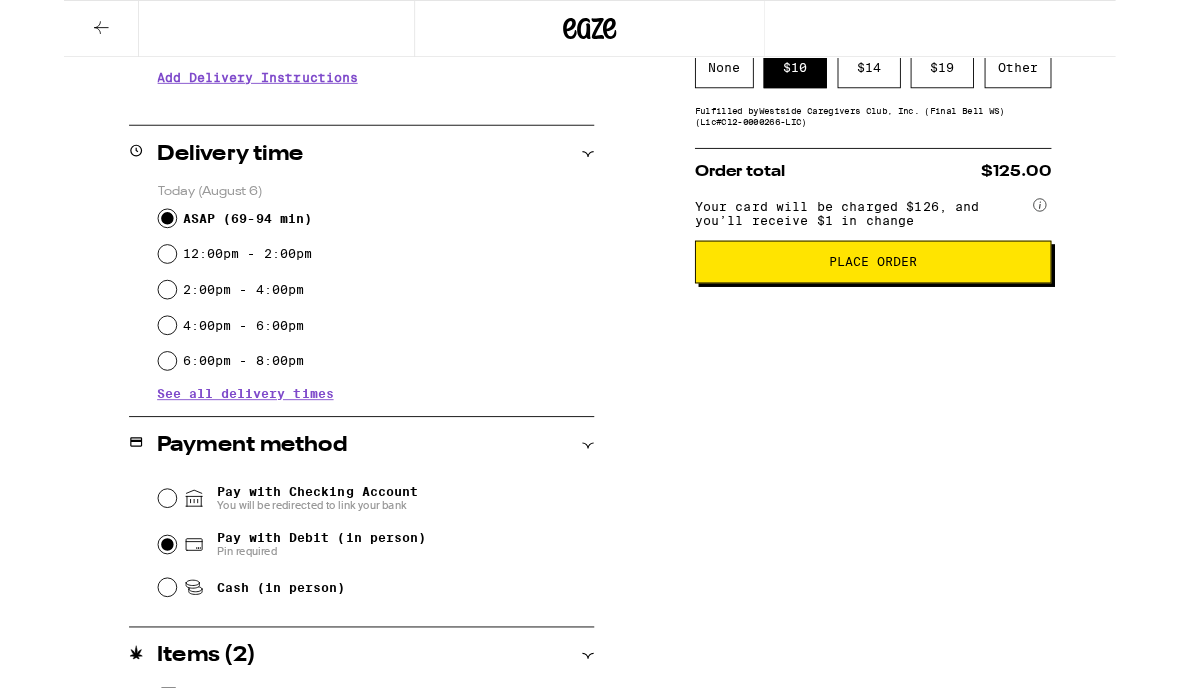 click 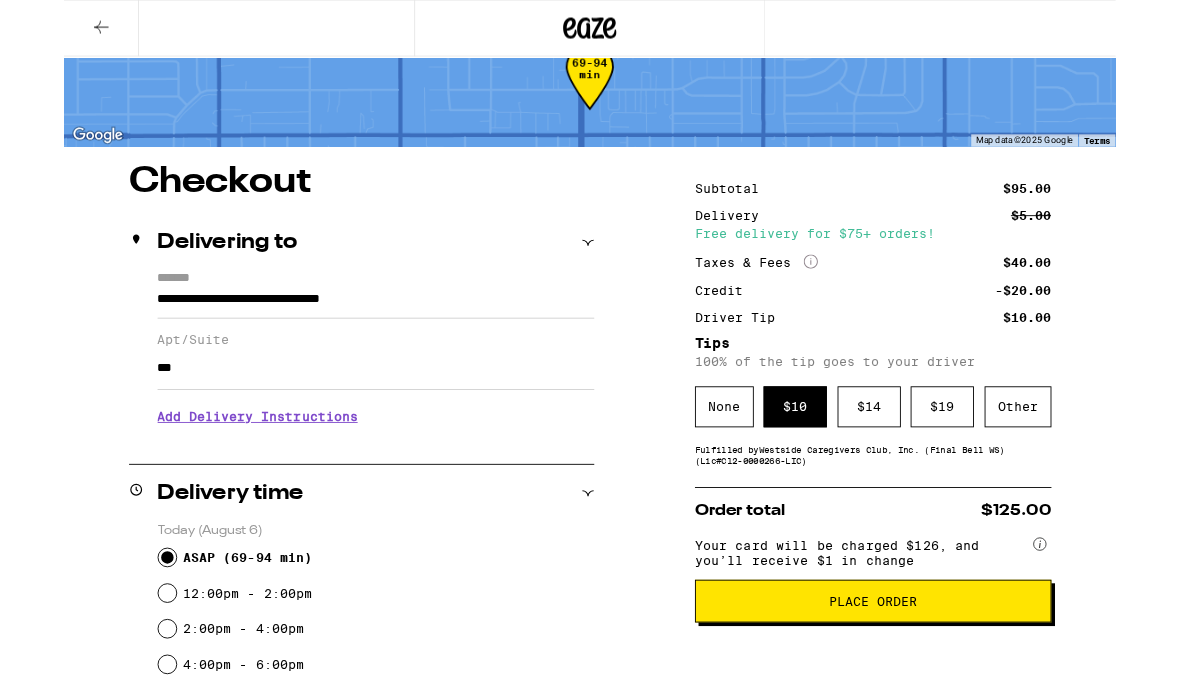 scroll, scrollTop: 58, scrollLeft: 0, axis: vertical 